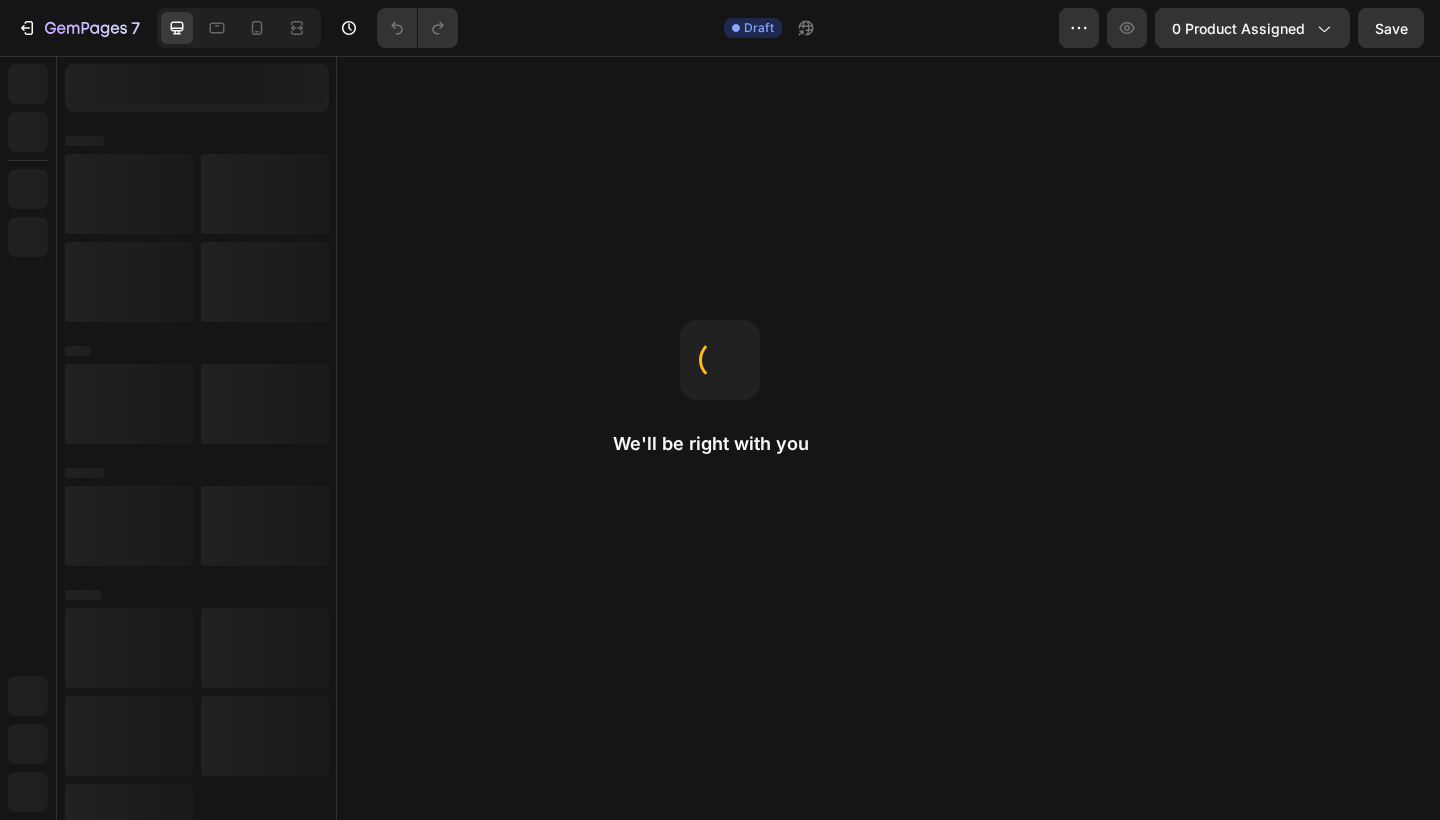 scroll, scrollTop: 0, scrollLeft: 0, axis: both 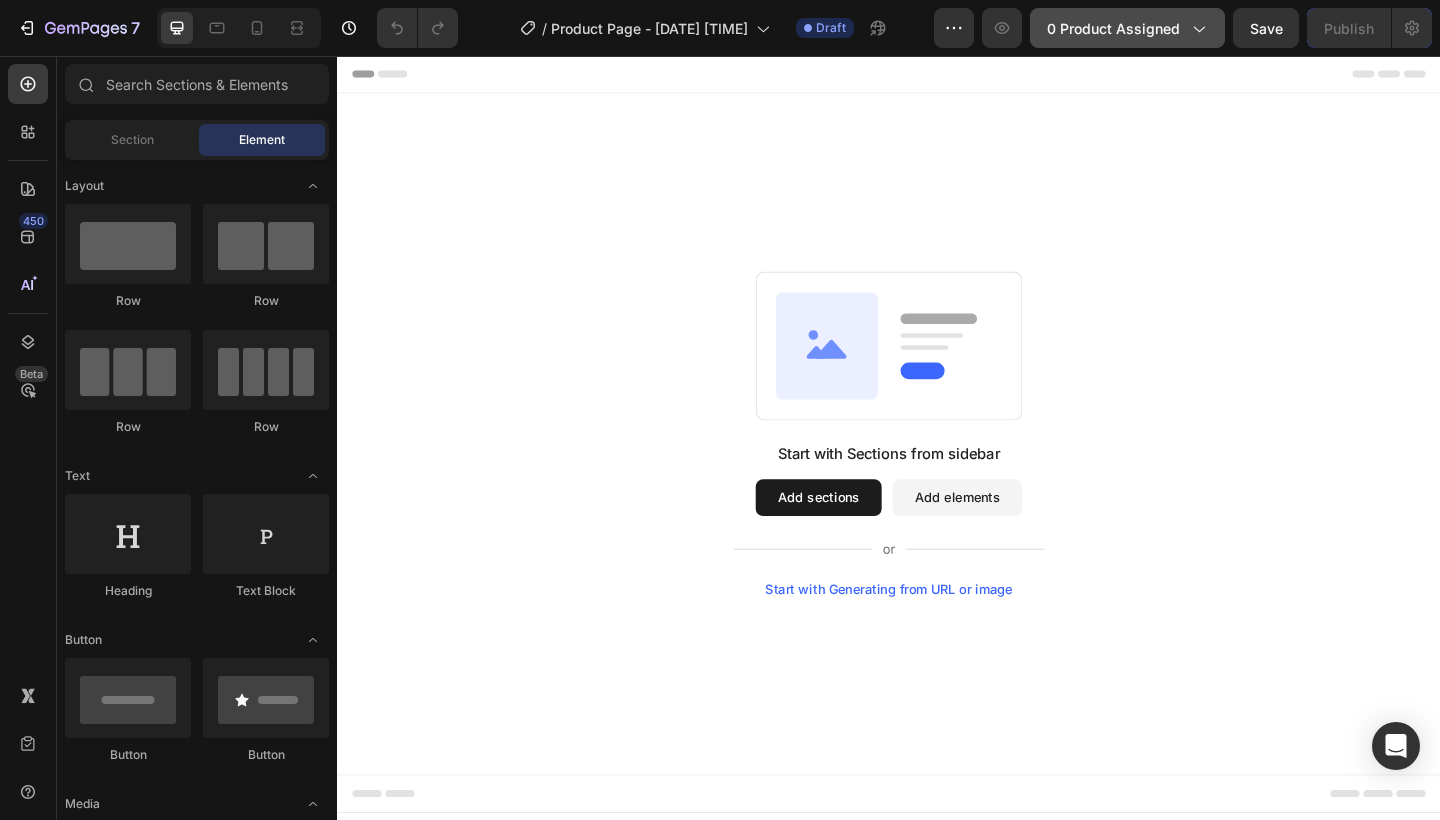 click 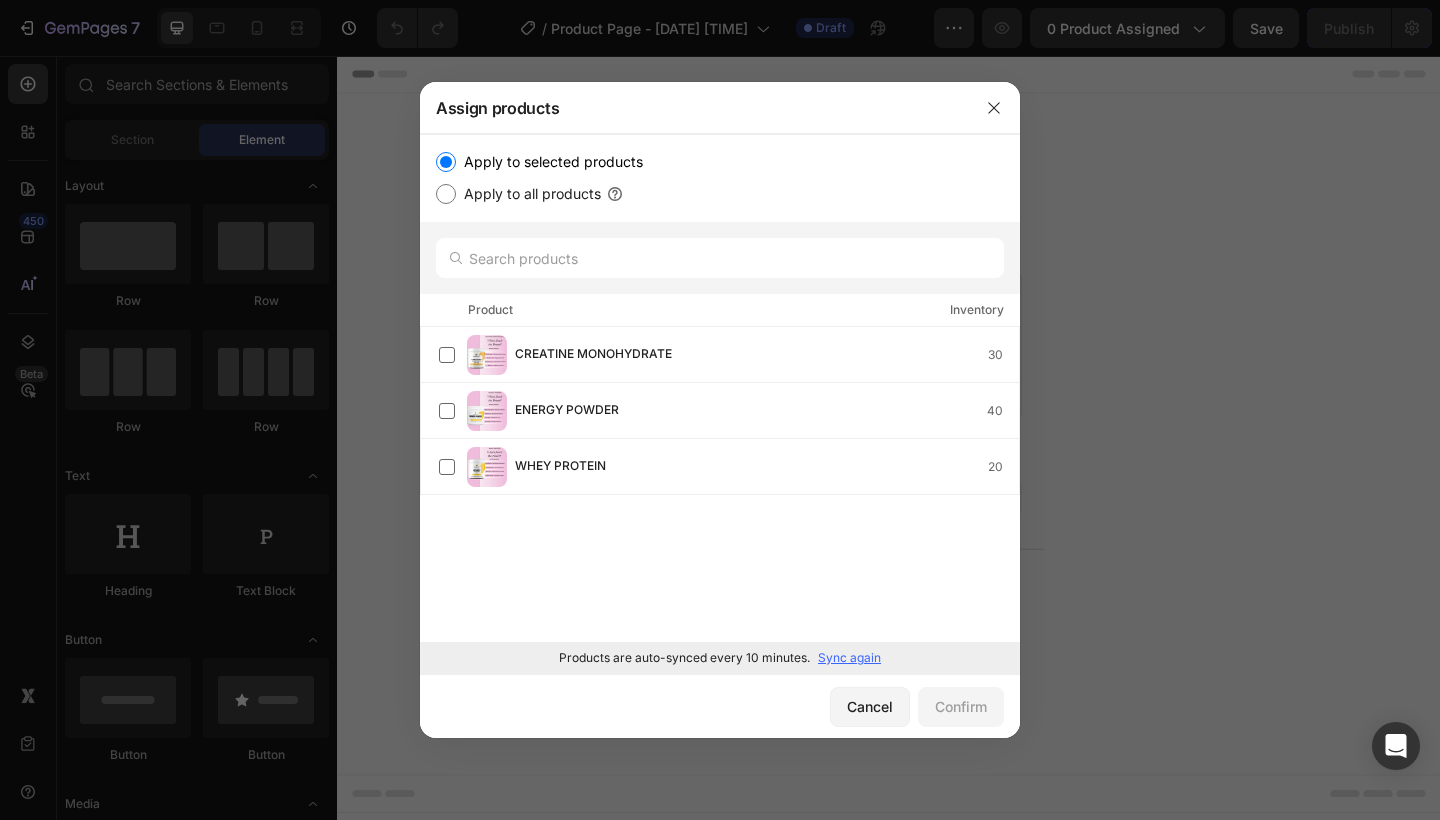 click on "Apply to all products" at bounding box center [446, 194] 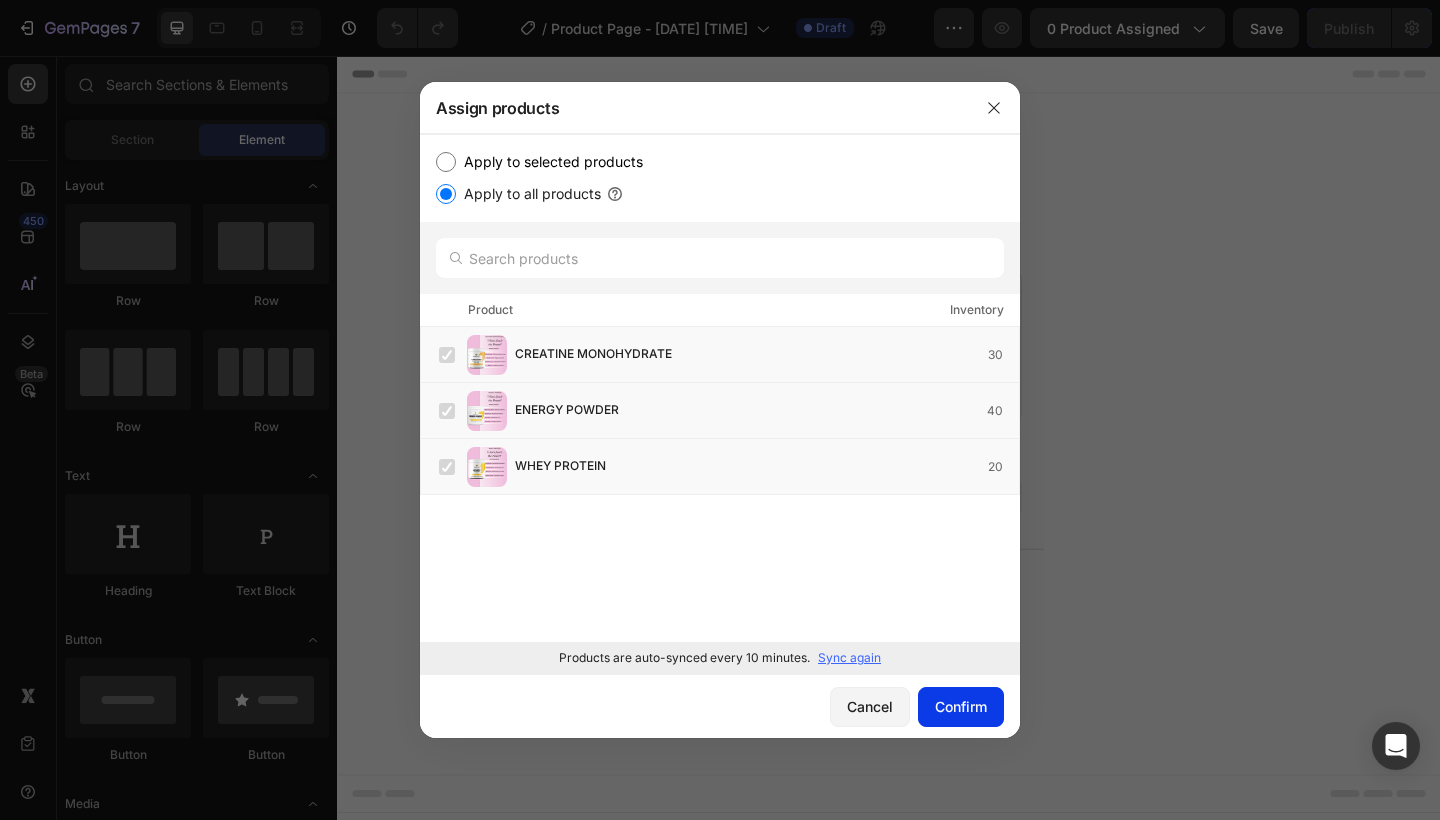click on "Confirm" at bounding box center [961, 706] 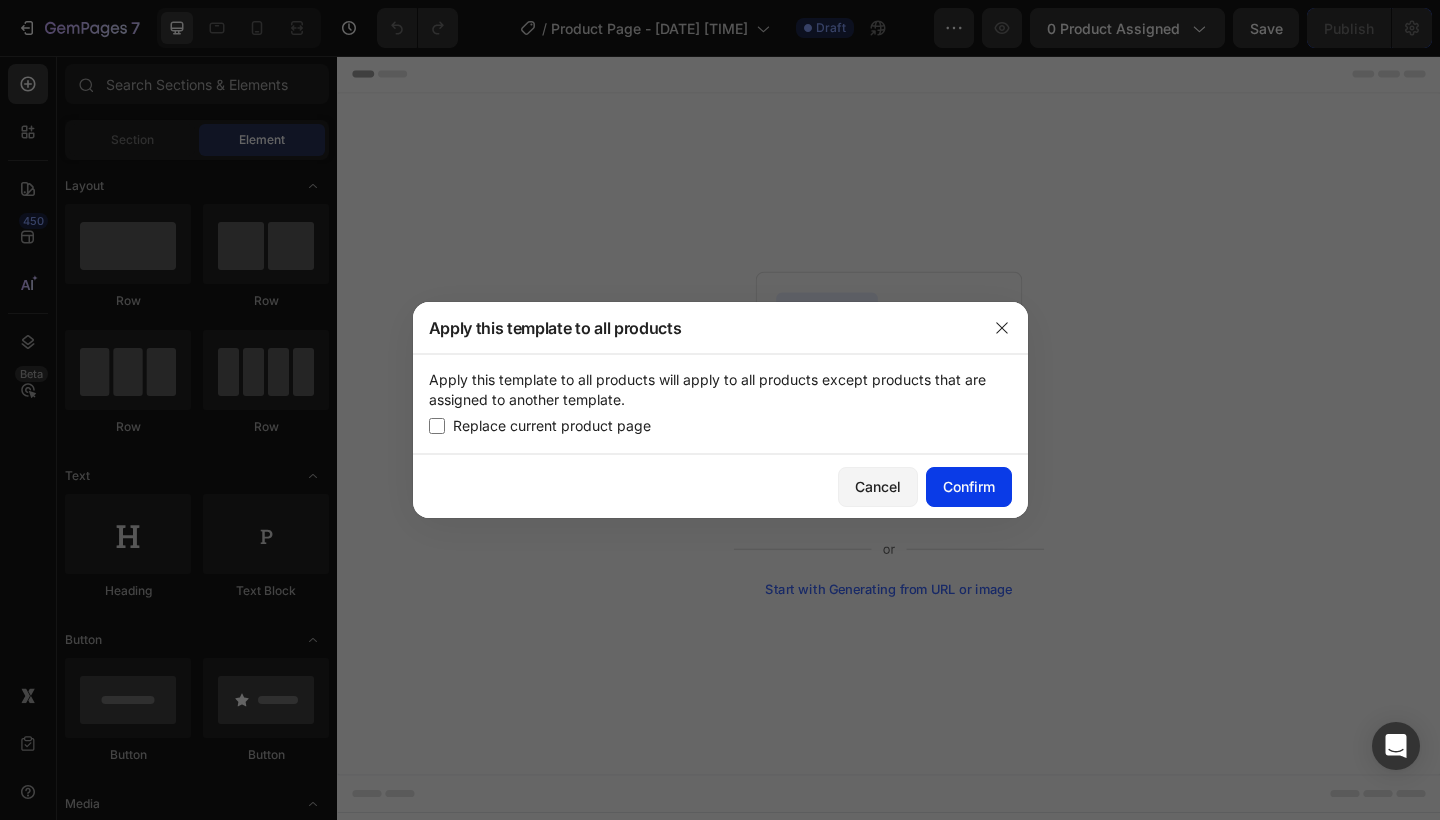 click on "Confirm" at bounding box center (969, 486) 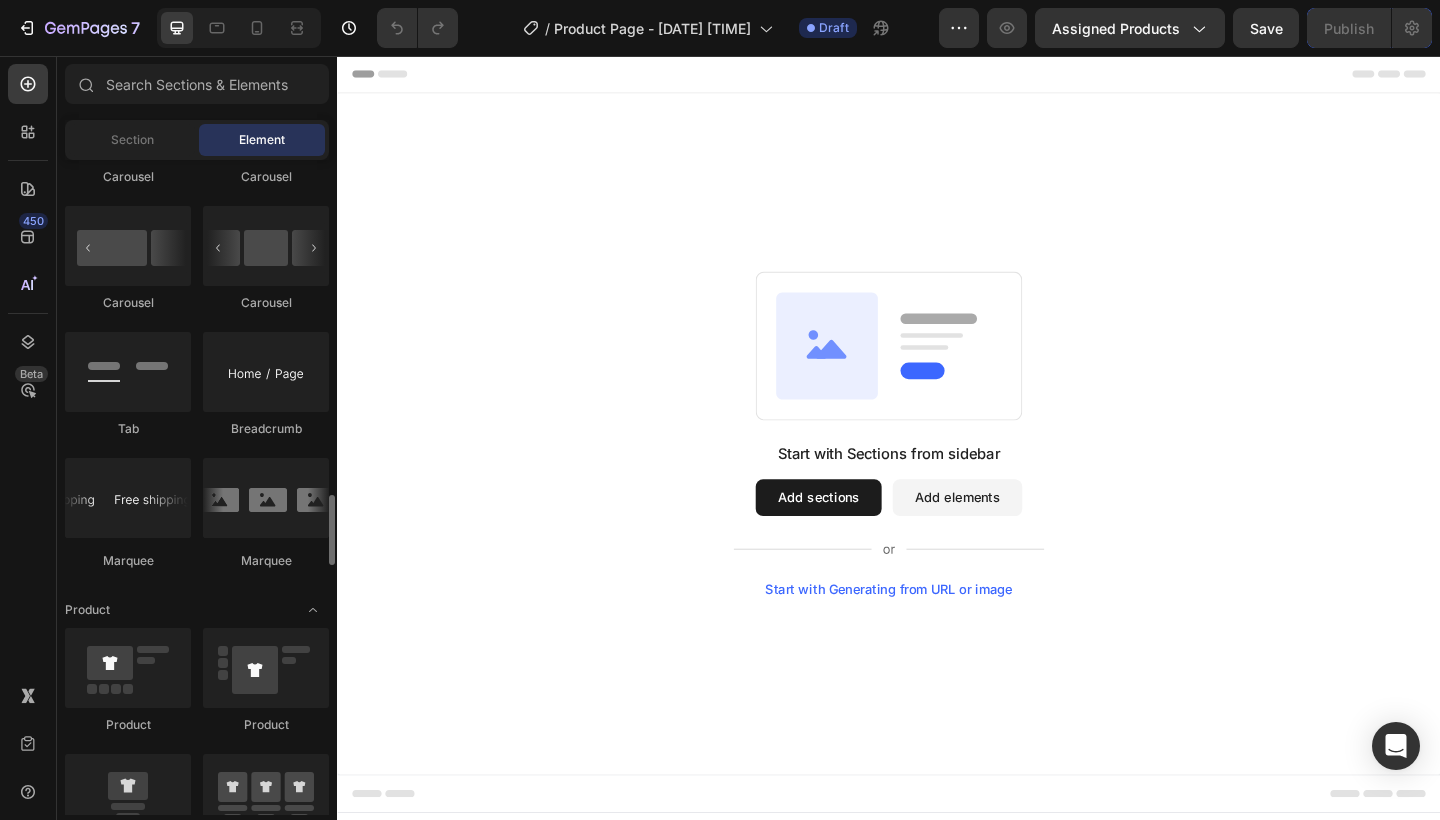 scroll, scrollTop: 2281, scrollLeft: 0, axis: vertical 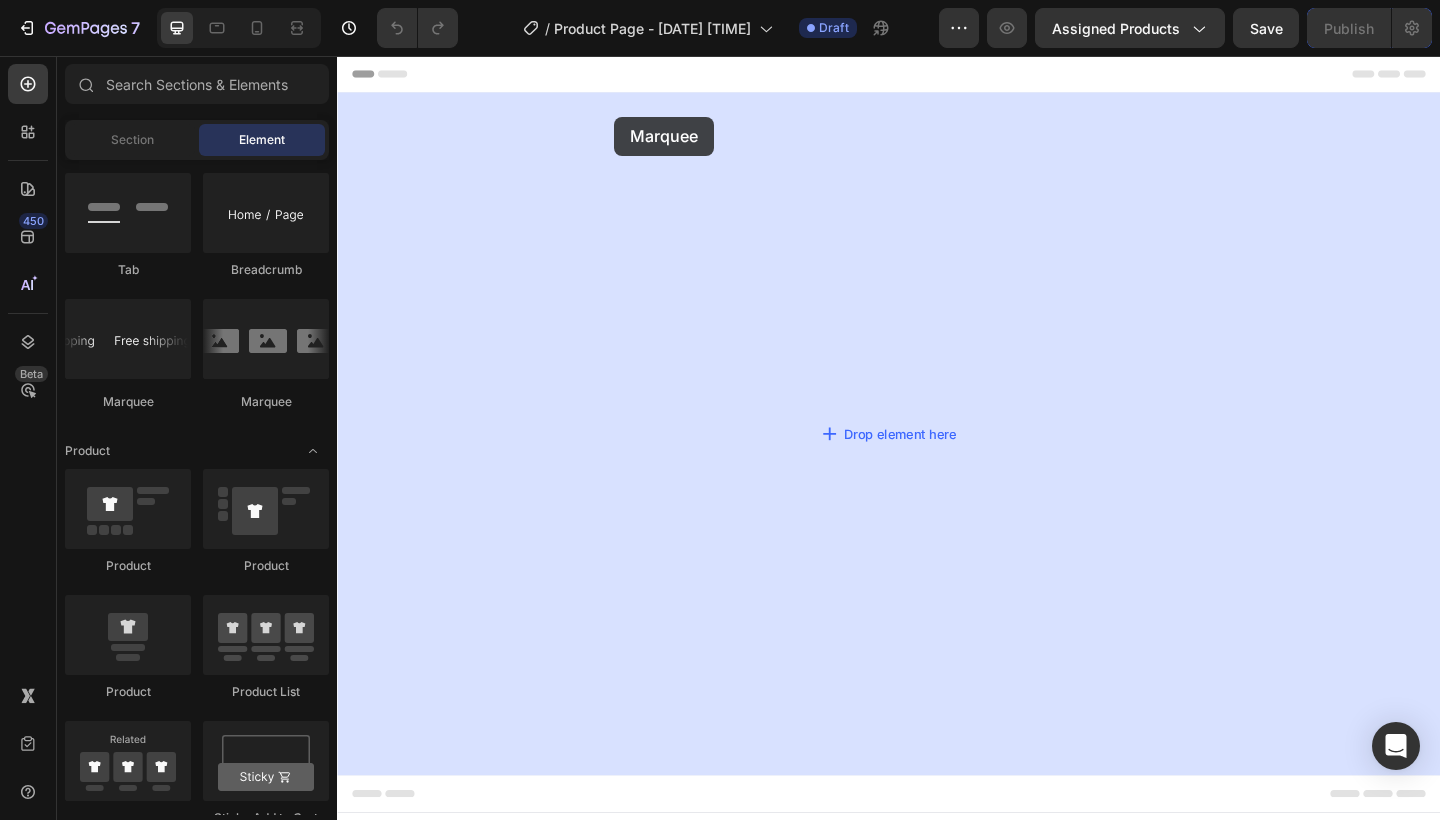 drag, startPoint x: 469, startPoint y: 417, endPoint x: 638, endPoint y: 122, distance: 339.9794 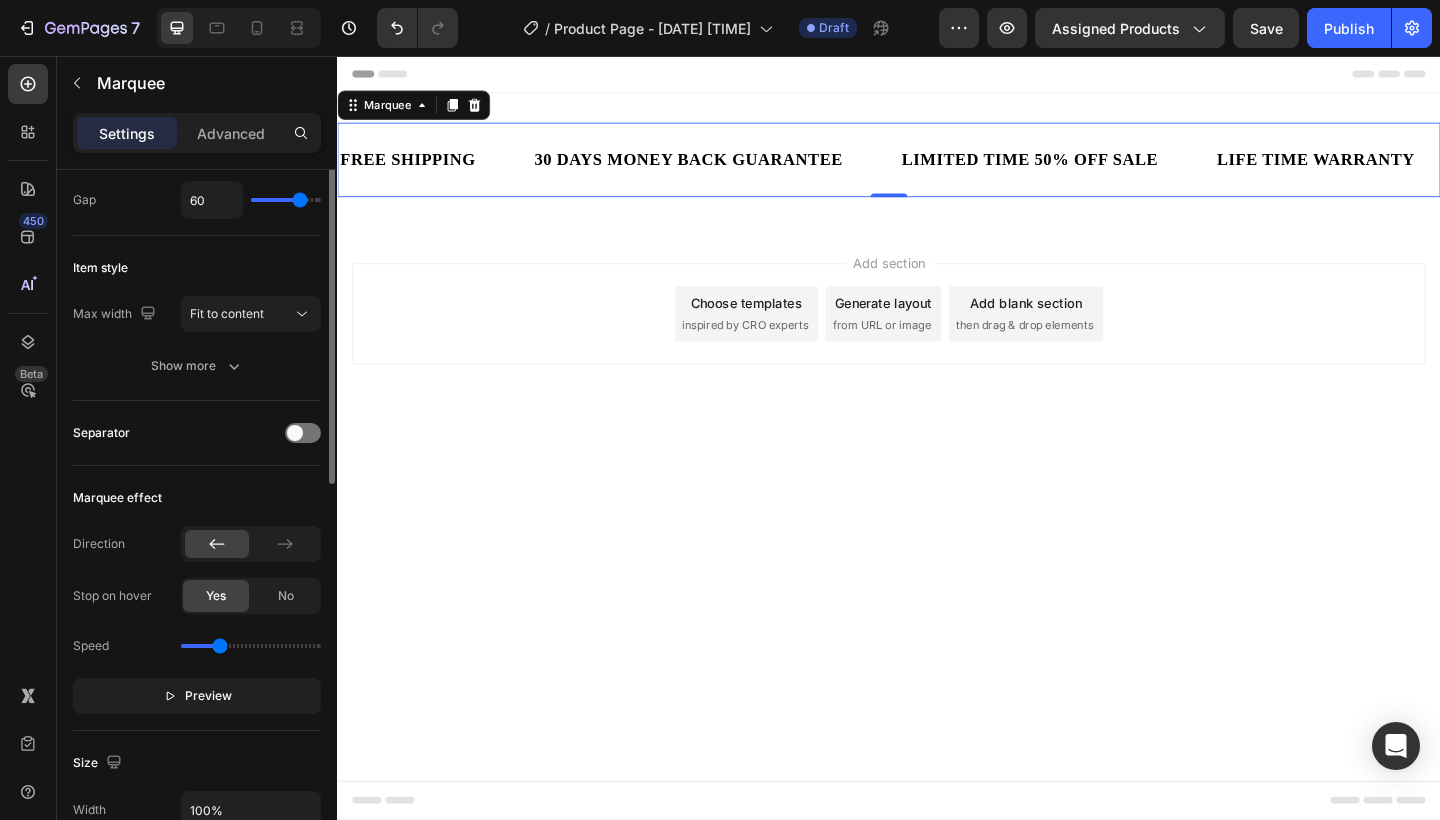 scroll, scrollTop: 254, scrollLeft: 0, axis: vertical 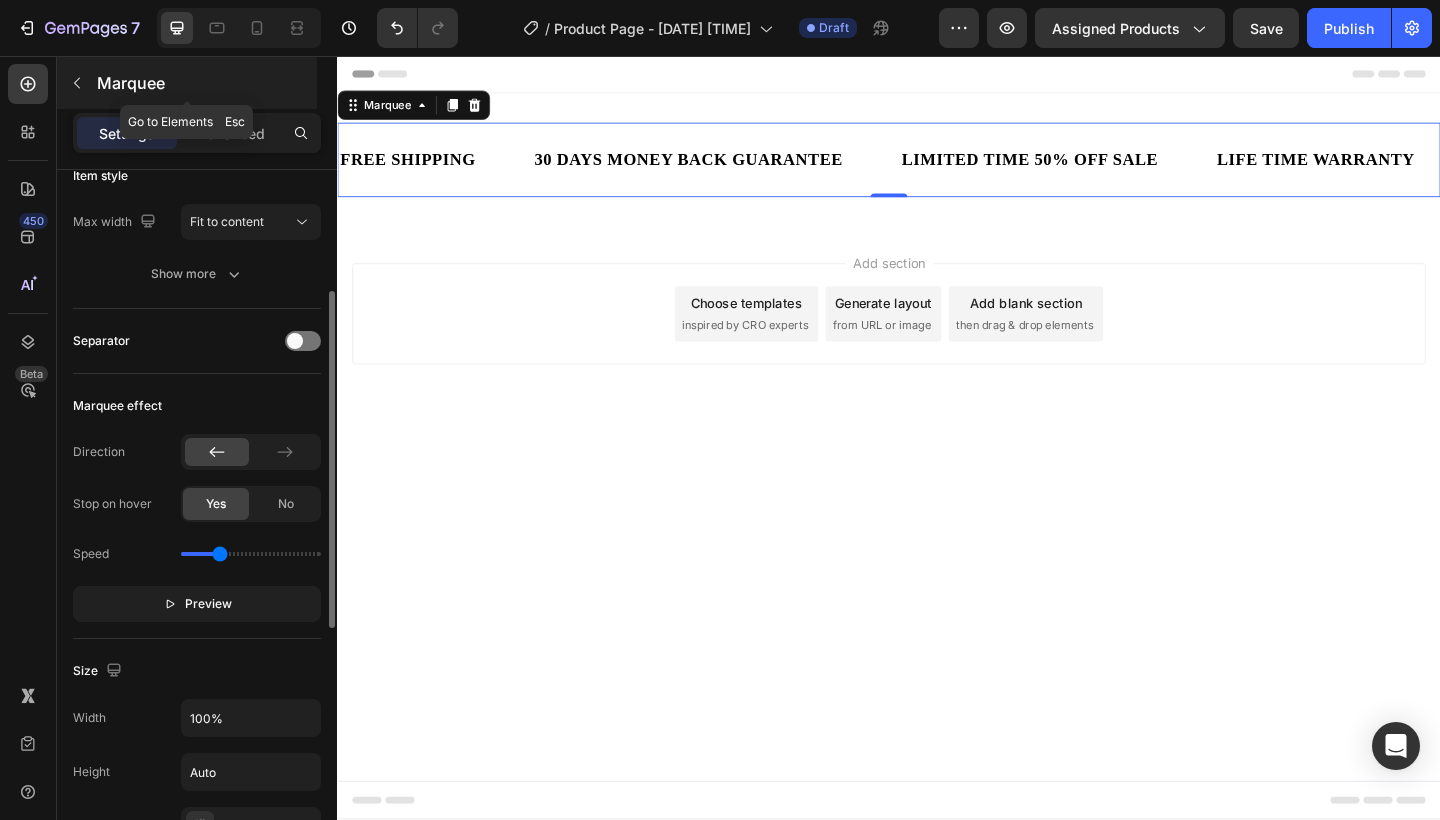 click 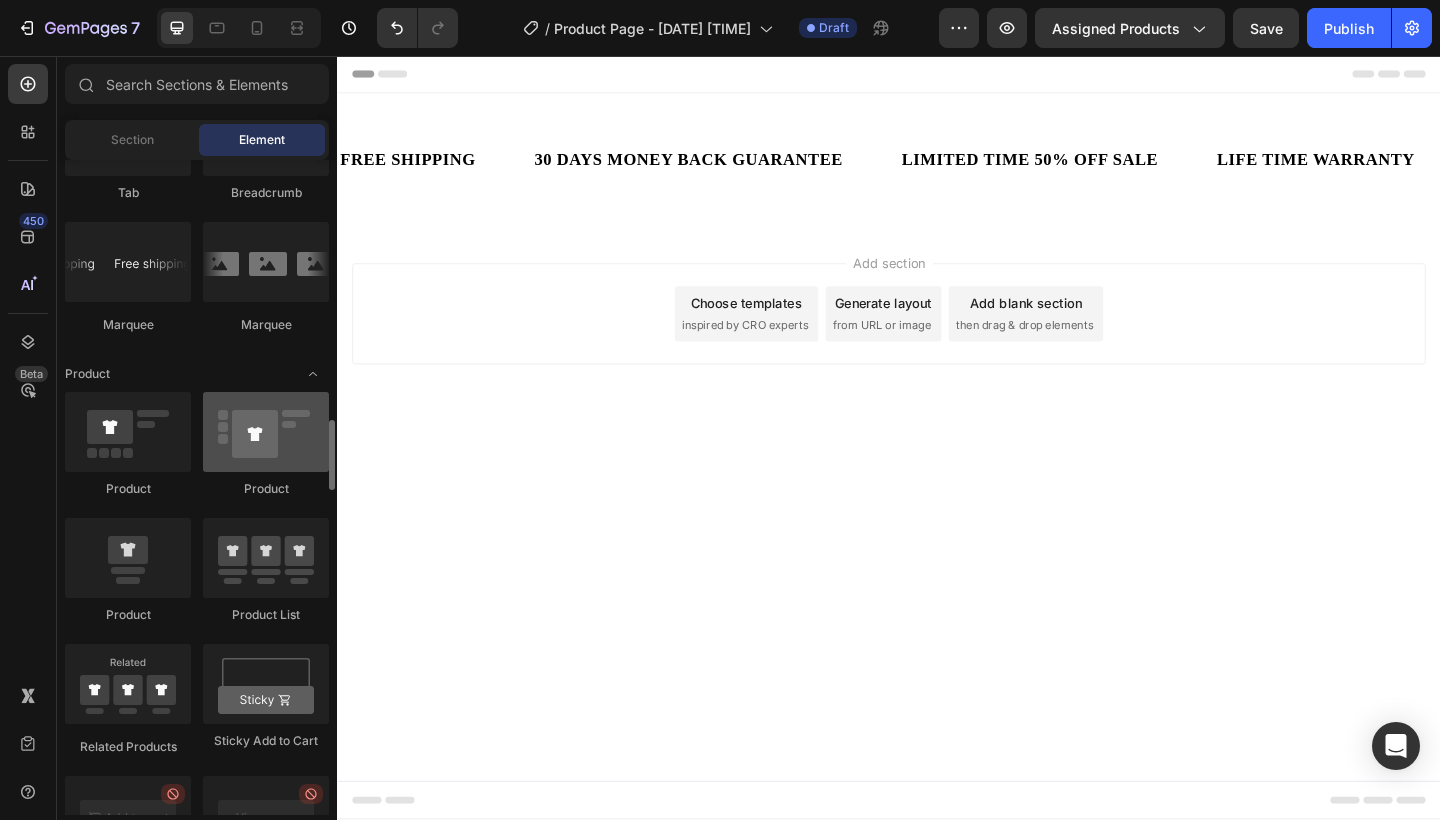 scroll, scrollTop: 2363, scrollLeft: 0, axis: vertical 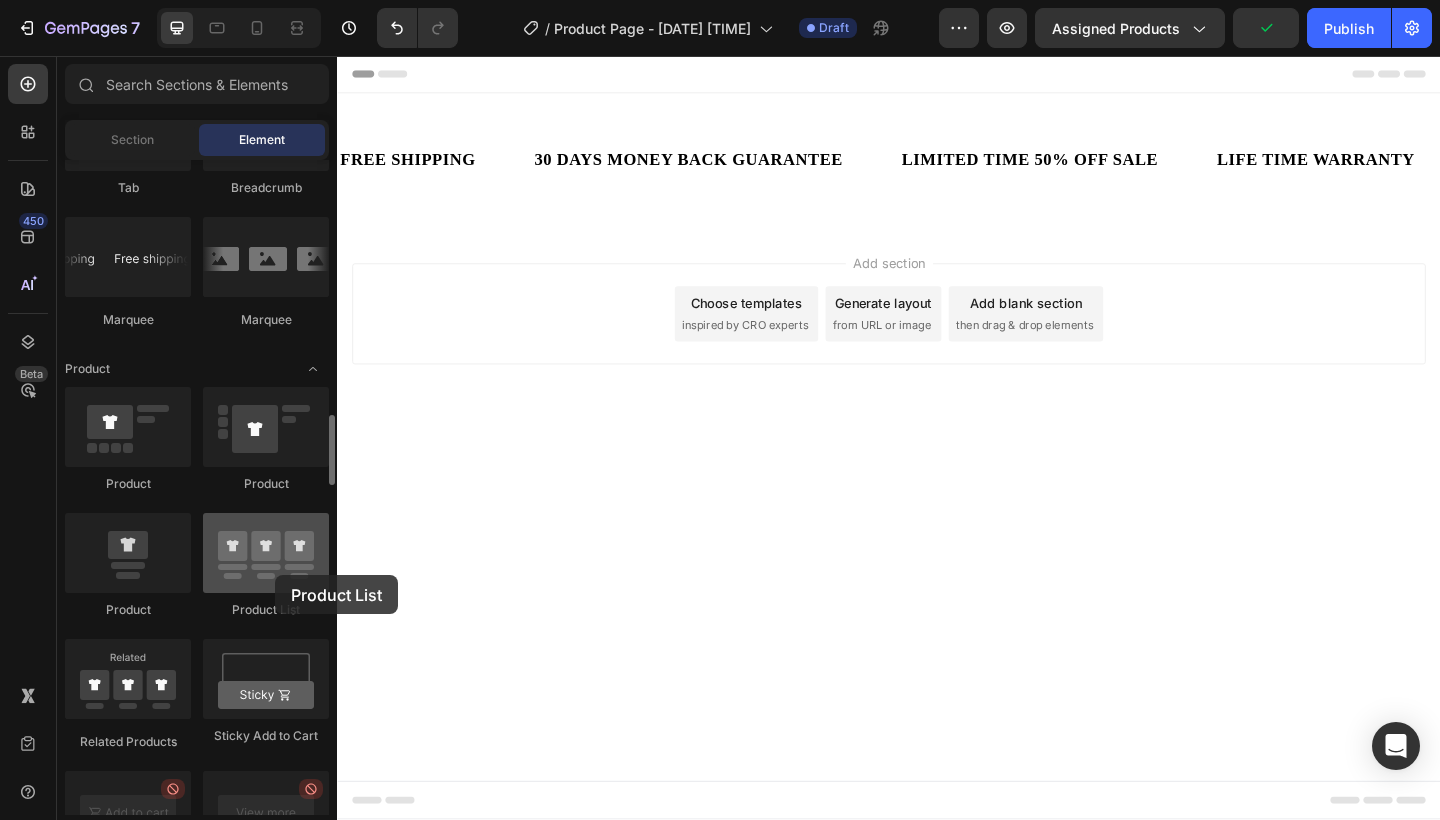 click at bounding box center (266, 553) 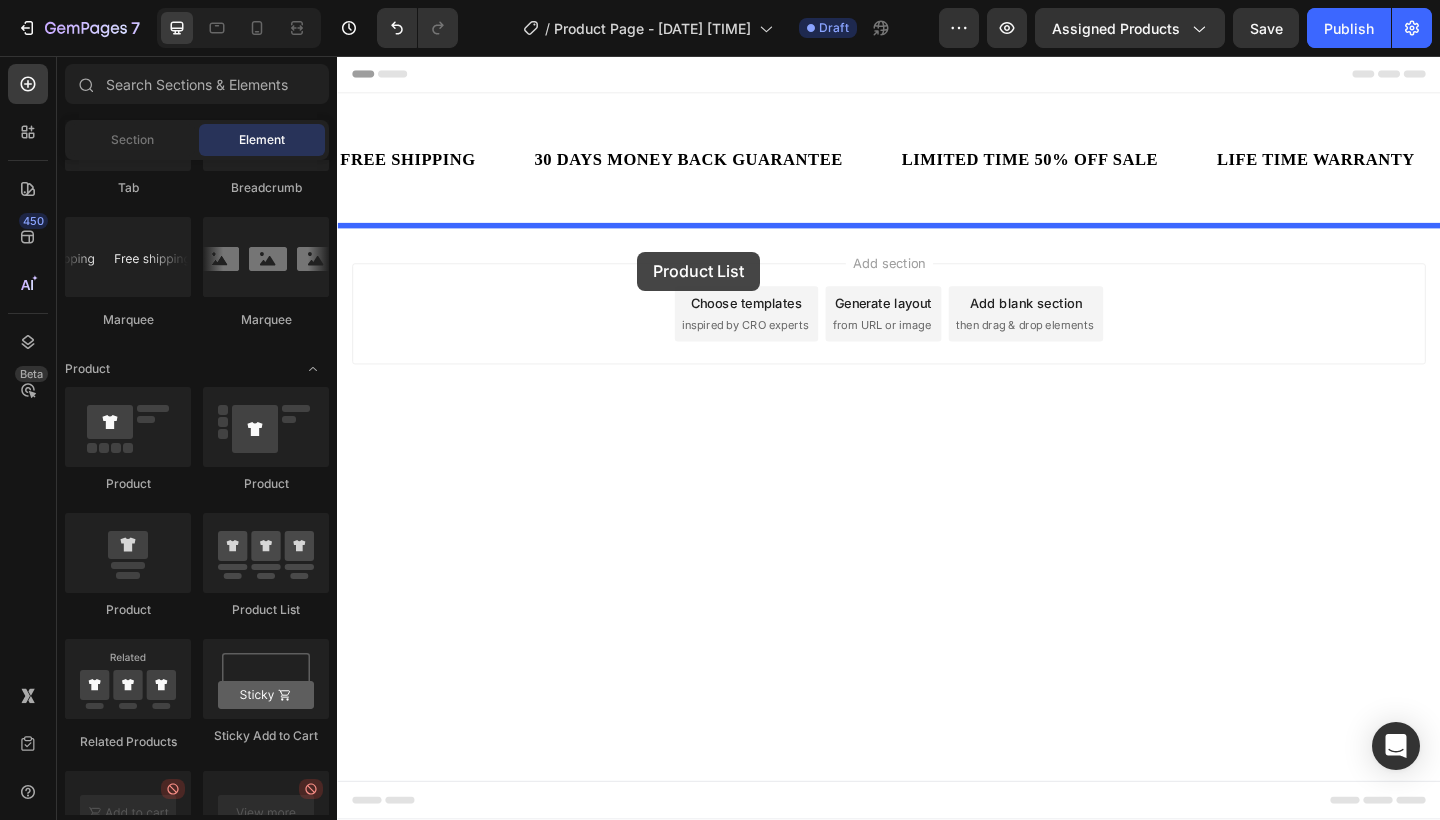 drag, startPoint x: 629, startPoint y: 635, endPoint x: 663, endPoint y: 270, distance: 366.58014 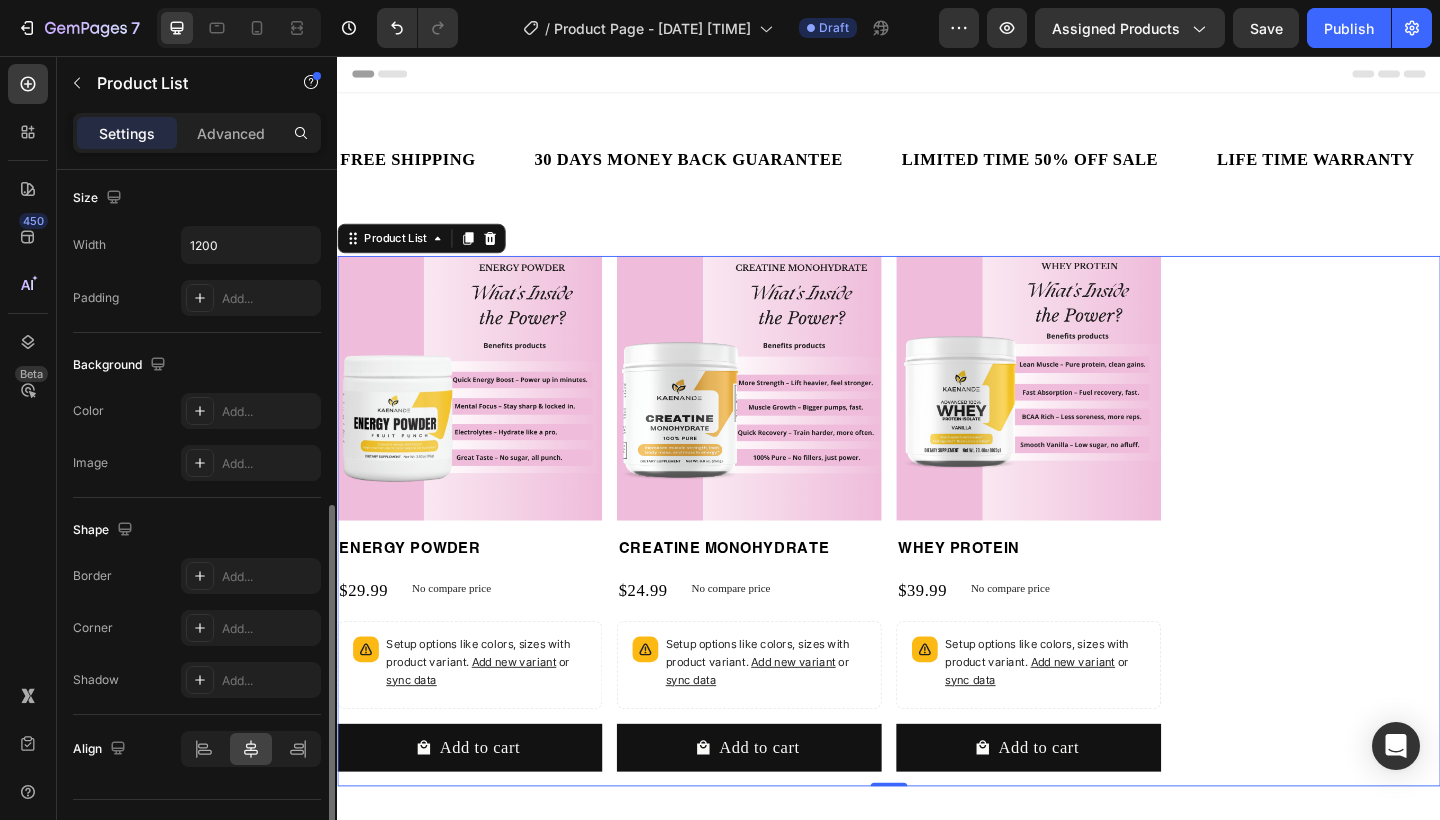 scroll, scrollTop: 666, scrollLeft: 0, axis: vertical 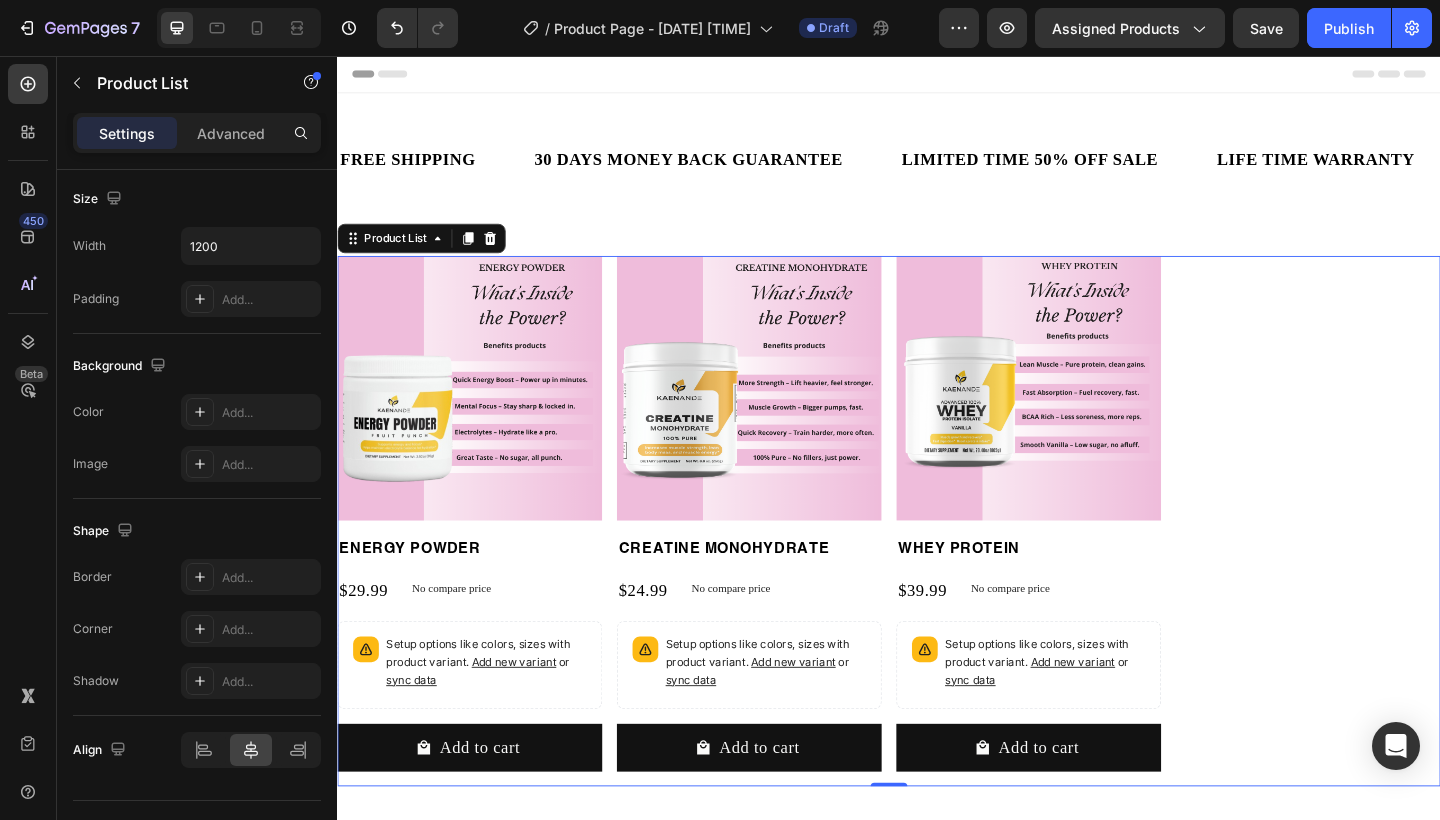 click on "Product Images ENERGY POWDER Product Title $29.99 Product Price Product Price No compare price Product Price Row Setup options like colors, sizes with product variant.       Add new variant   or   sync data Product Variants & Swatches Add to cart Add to Cart Row Product List Product Images CREATINE MONOHYDRATE Product Title $24.99 Product Price Product Price No compare price Product Price Row Setup options like colors, sizes with product variant.       Add new variant   or   sync data Product Variants & Swatches Add to cart Add to Cart Row Product List Product Images WHEY PROTEIN Product Title $39.99 Product Price Product Price No compare price Product Price Row Setup options like colors, sizes with product variant.       Add new variant   or   sync data Product Variants & Swatches Add to cart Add to Cart Row Product List" at bounding box center (937, 563) 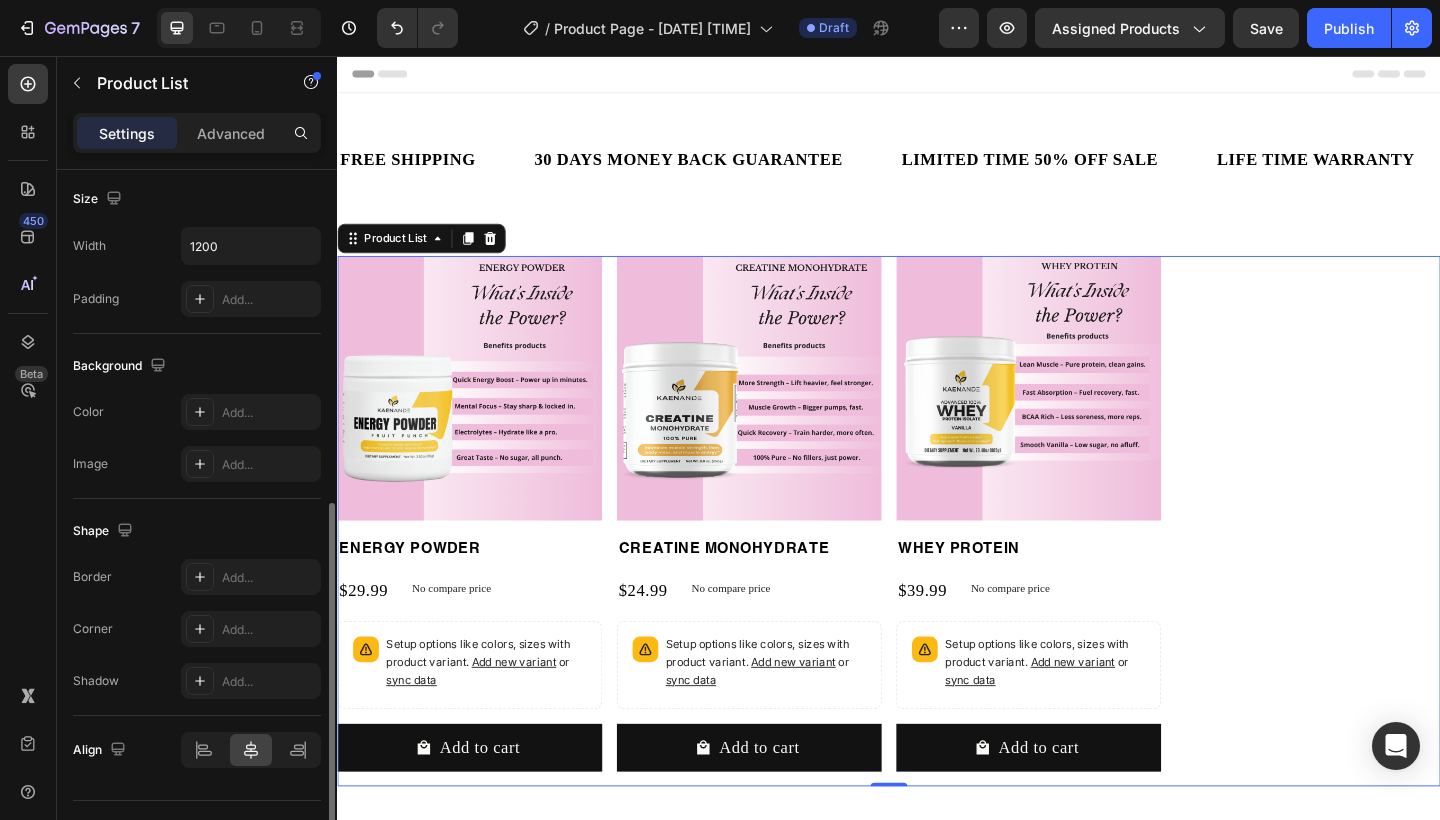 click on "Background" at bounding box center (197, 366) 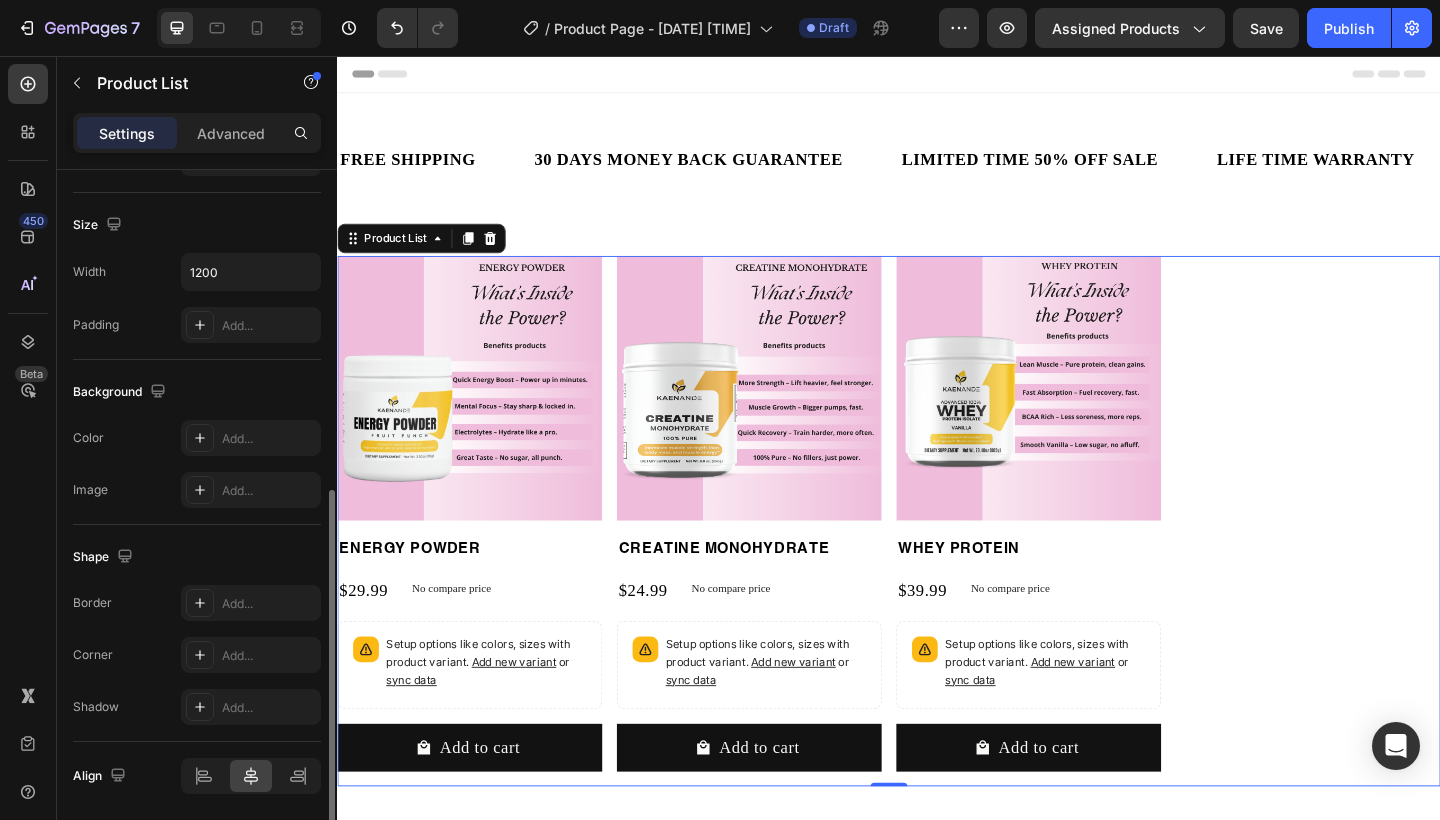 scroll, scrollTop: 610, scrollLeft: 0, axis: vertical 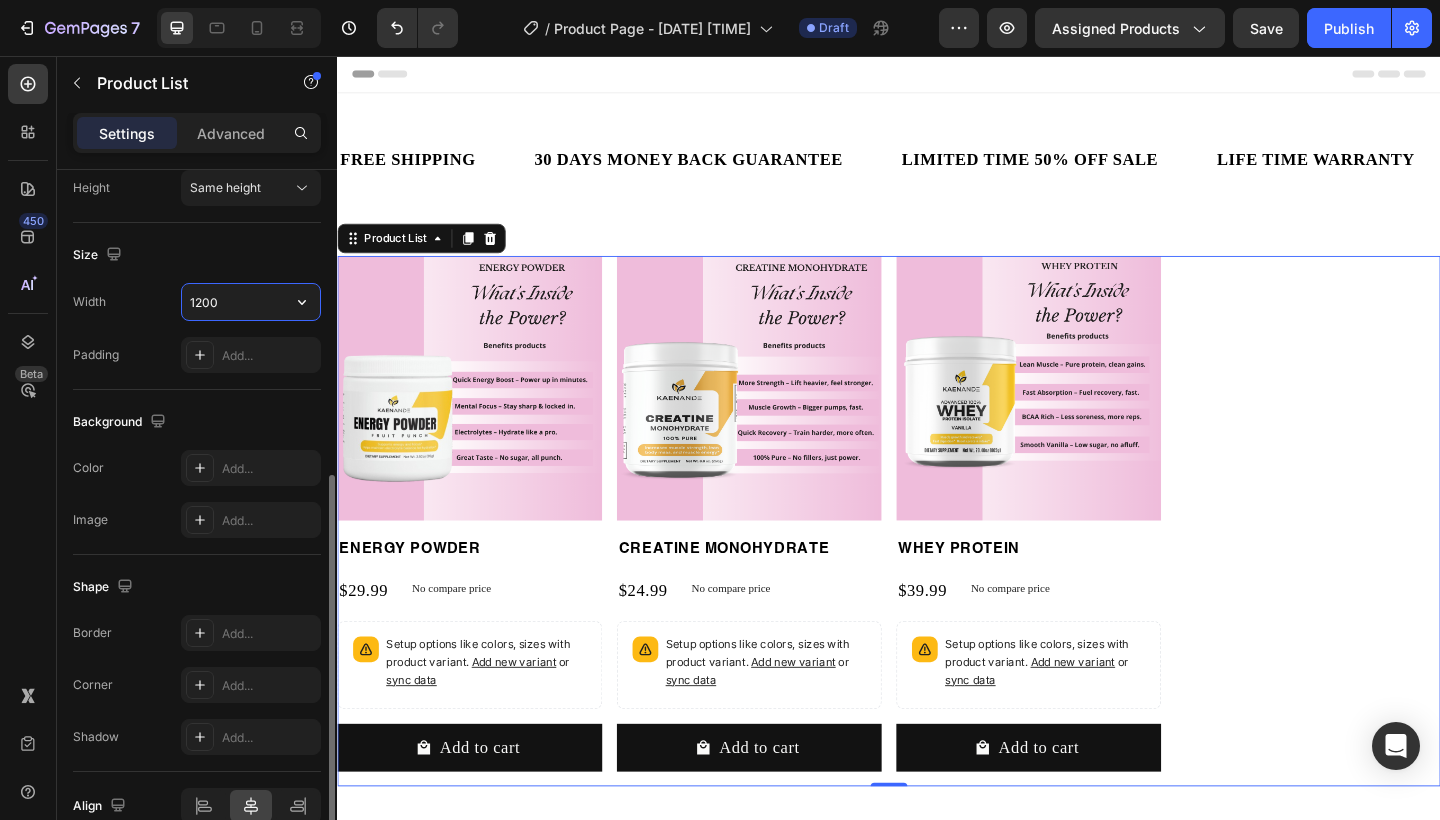 click on "1200" at bounding box center (251, 302) 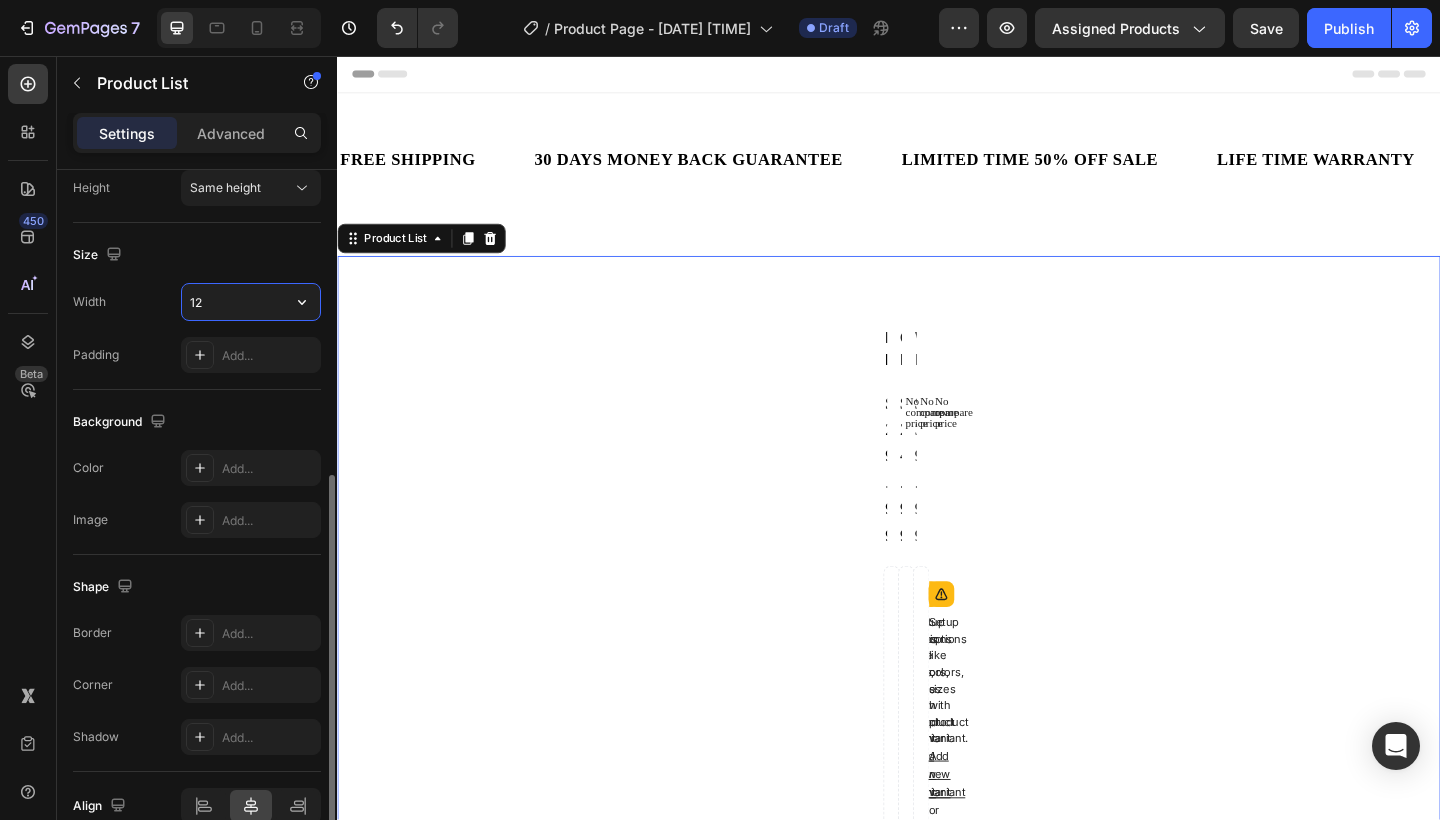 type on "1" 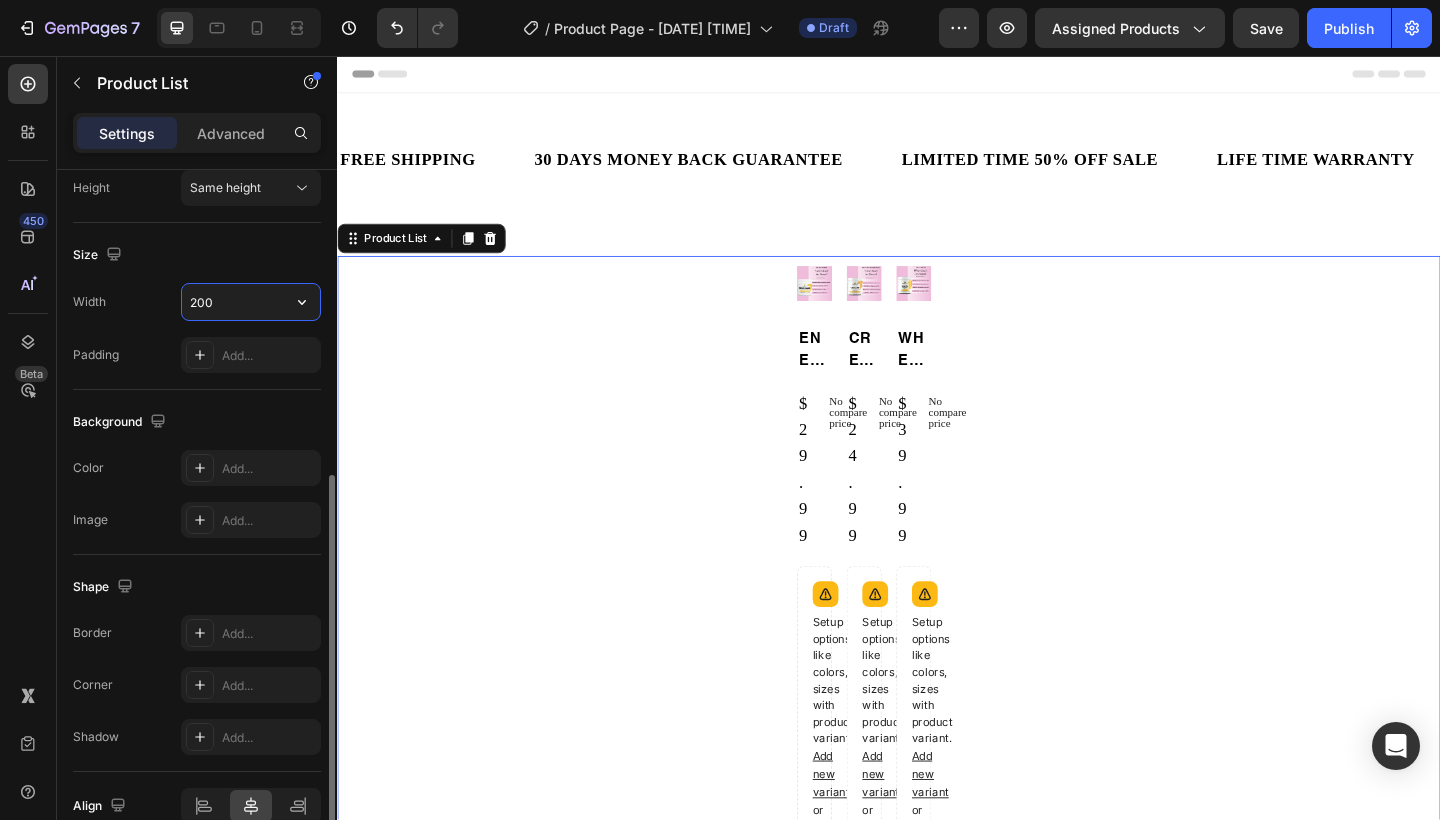type on "2000" 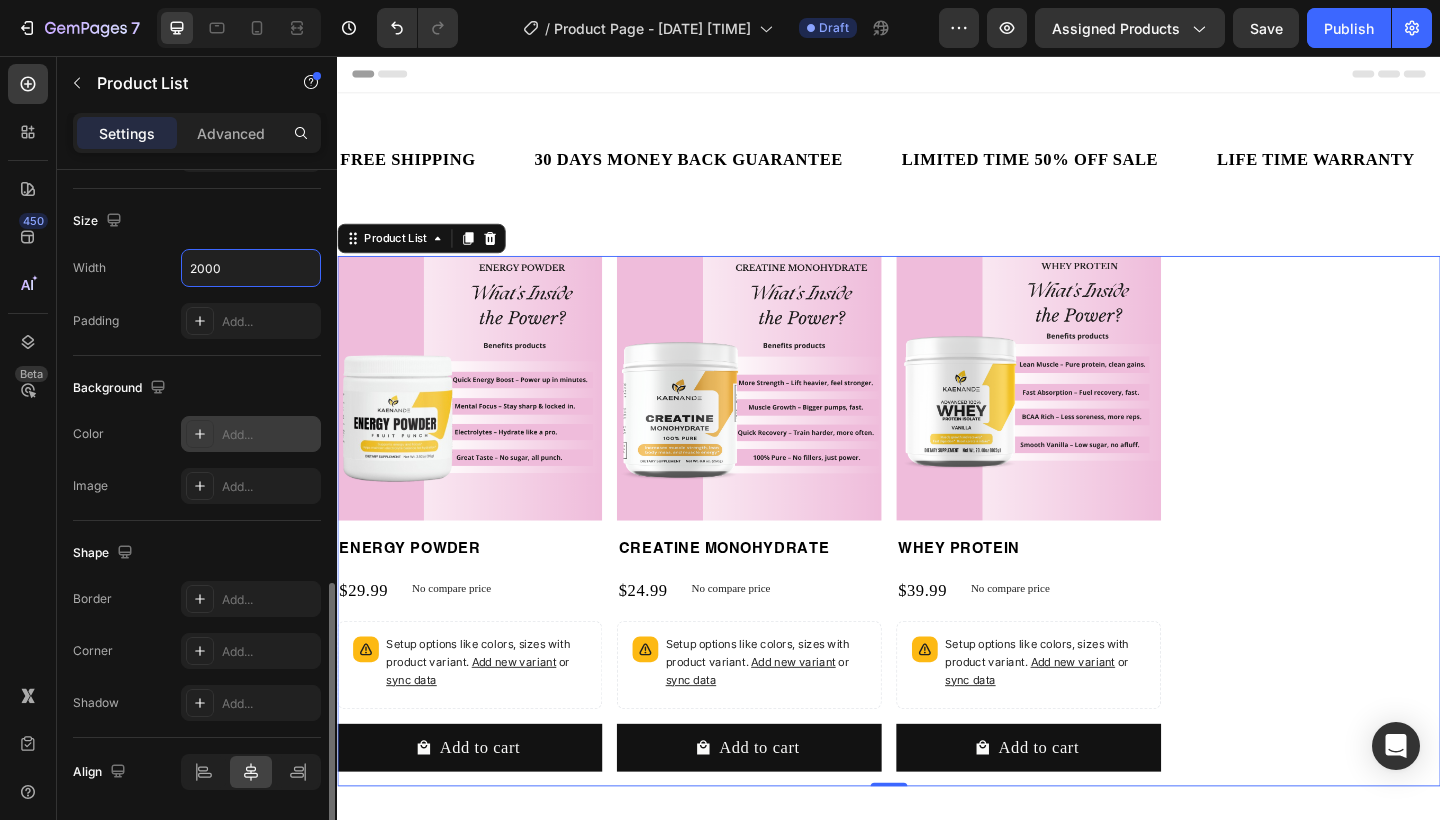 scroll, scrollTop: 710, scrollLeft: 0, axis: vertical 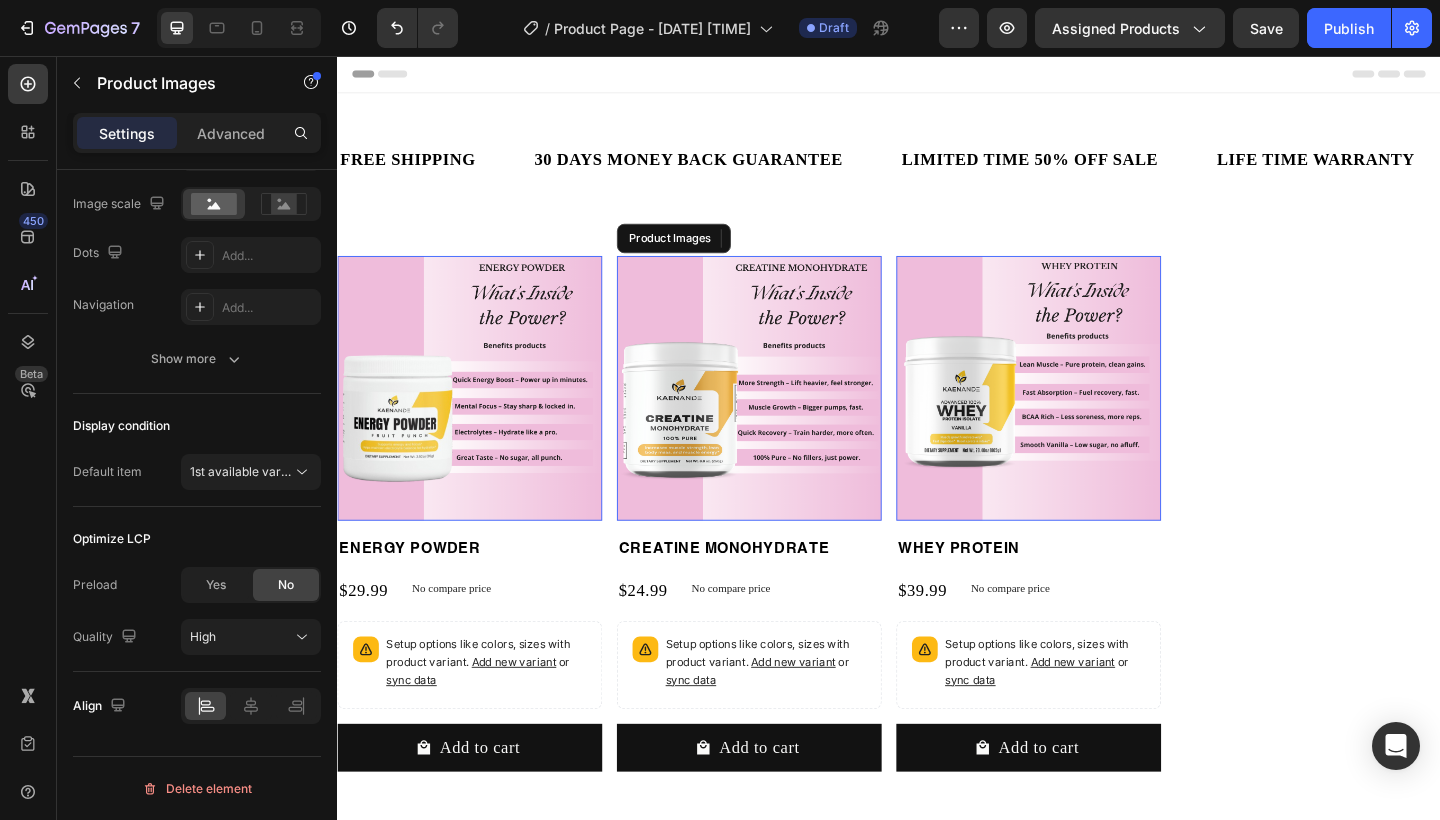 click at bounding box center [785, 418] 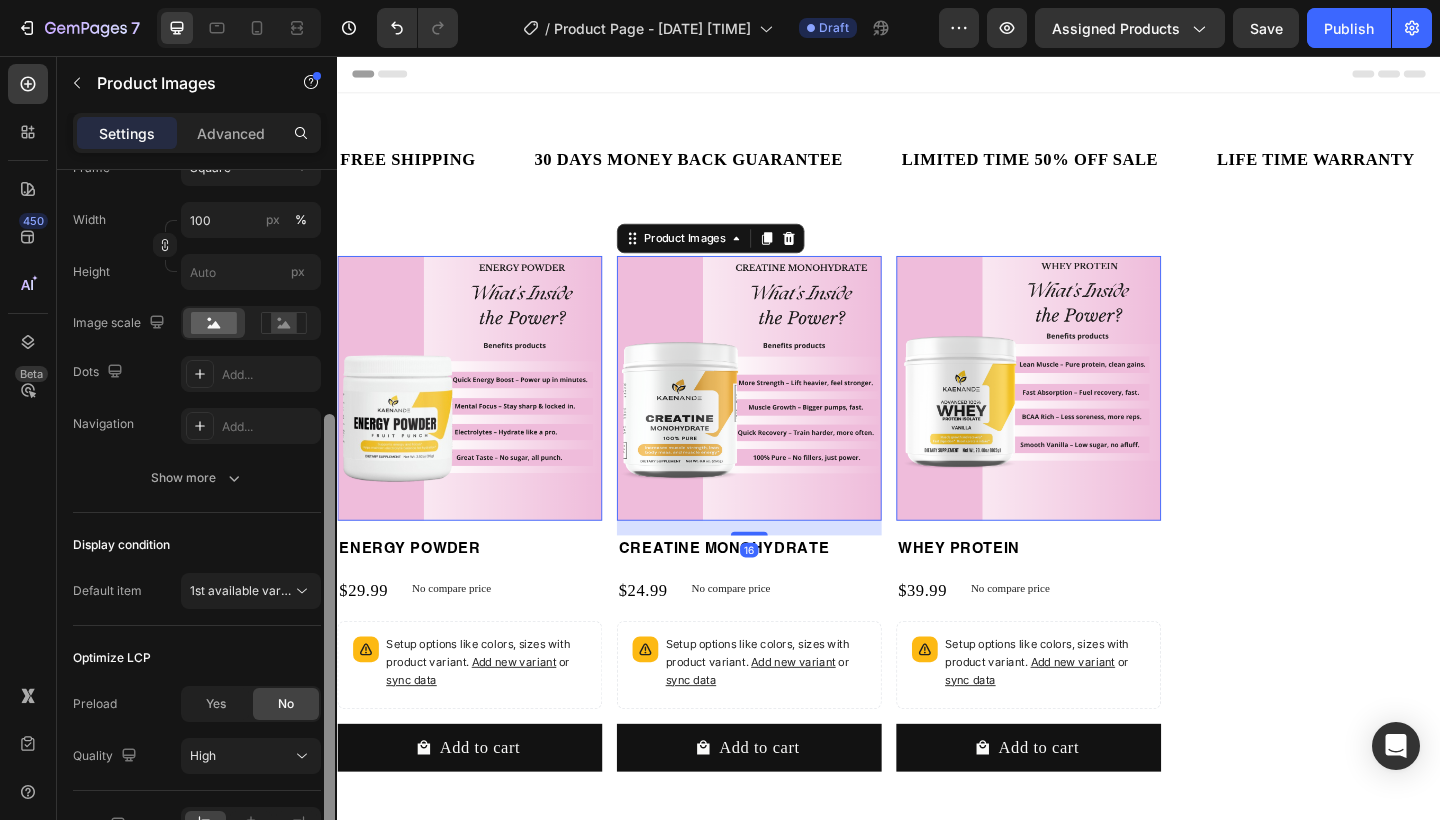 scroll, scrollTop: 410, scrollLeft: 0, axis: vertical 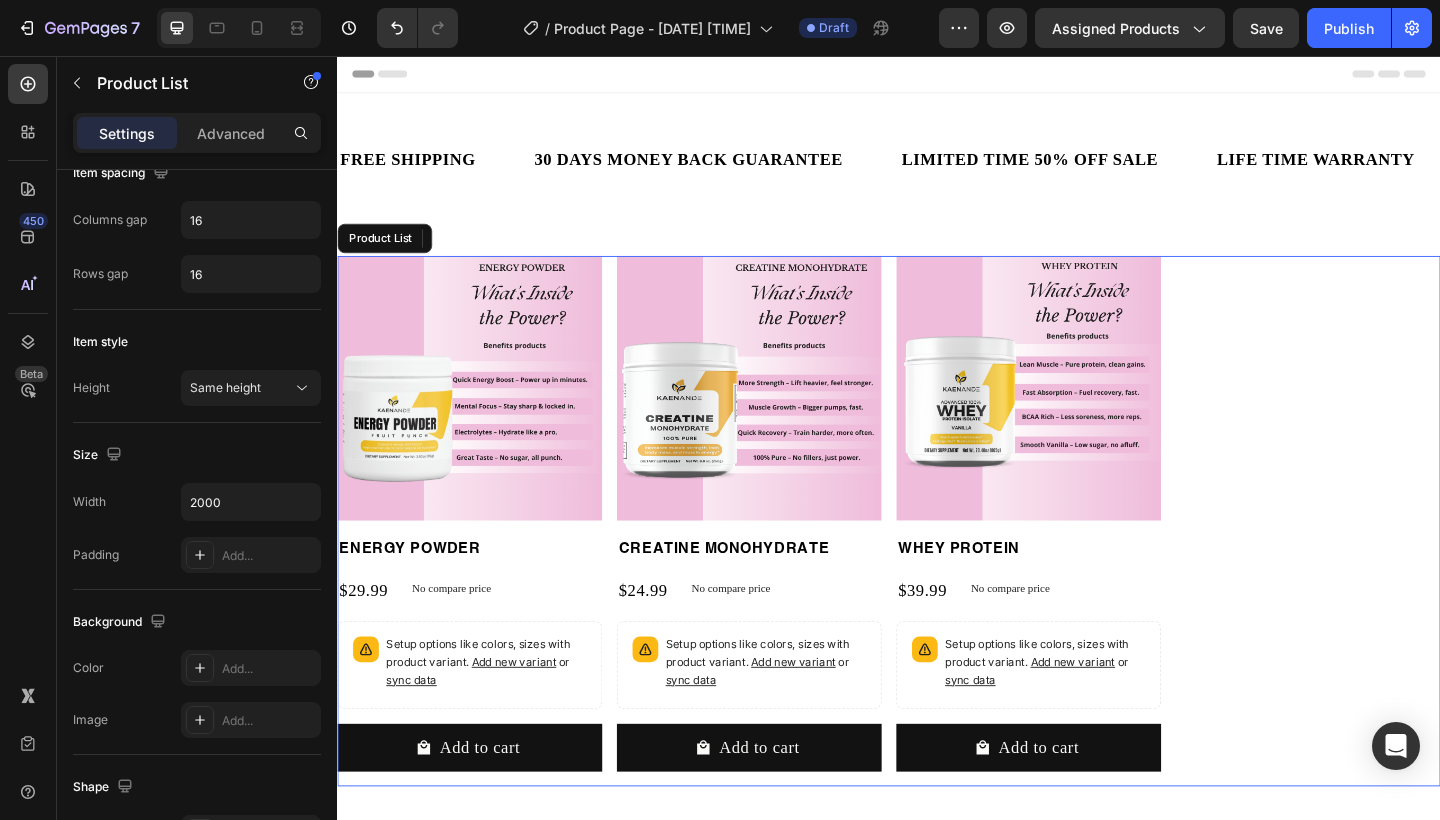 click on "Product Images   0 ENERGY POWDER Product Title $29.99 Product Price Product Price No compare price Product Price Row Setup options like colors, sizes with product variant.       Add new variant   or   sync data Product Variants & Swatches Add to cart Add to Cart Row Product List Product Images   16 CREATINE MONOHYDRATE Product Title $24.99 Product Price Product Price No compare price Product Price Row Setup options like colors, sizes with product variant.       Add new variant   or   sync data Product Variants & Swatches Add to cart Add to Cart Row Product List Product Images   0 WHEY PROTEIN Product Title $39.99 Product Price Product Price No compare price Product Price Row Setup options like colors, sizes with product variant.       Add new variant   or   sync data Product Variants & Swatches Add to cart Add to Cart Row Product List" at bounding box center [937, 563] 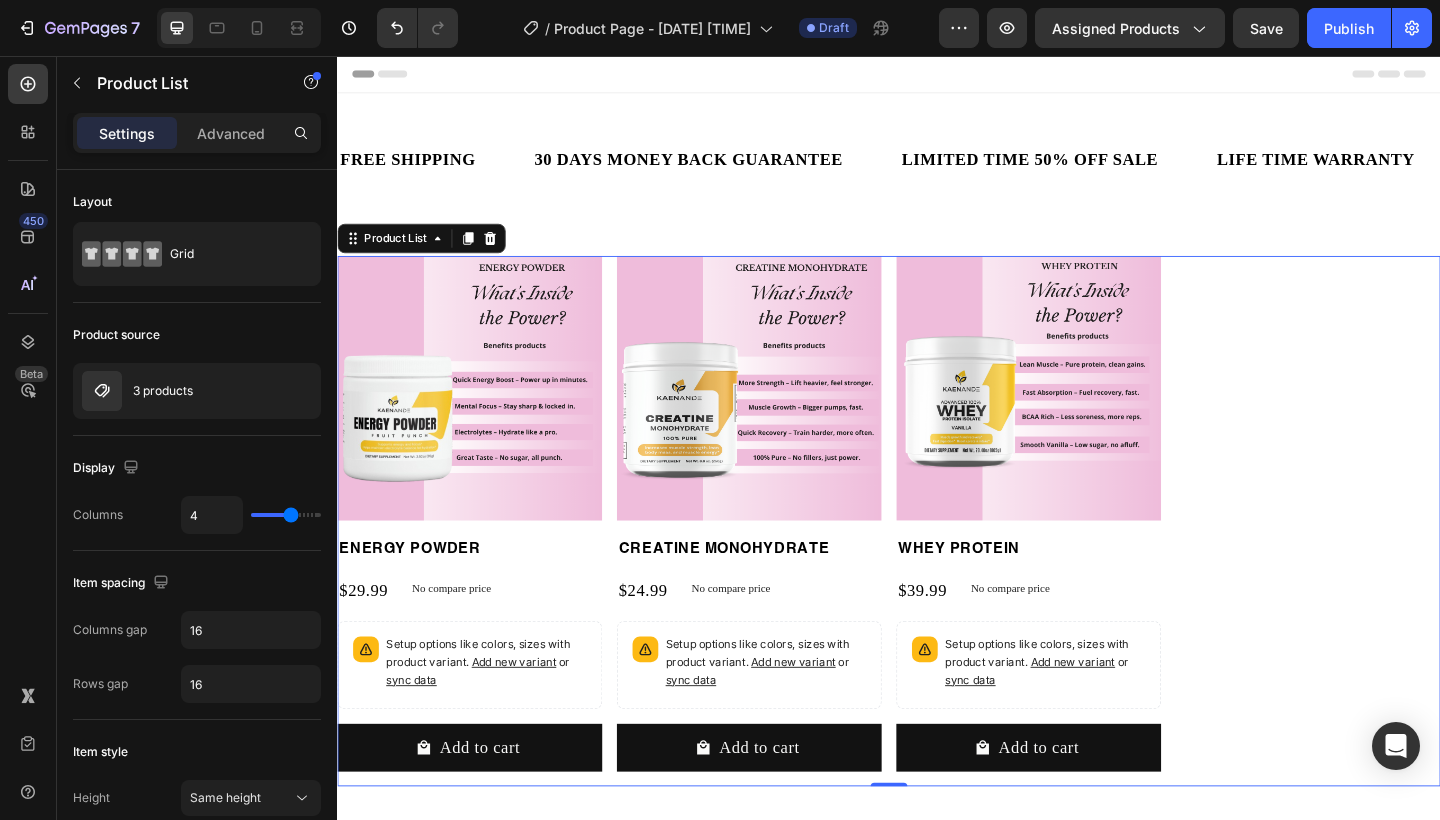 click on "Product Images ENERGY POWDER Product Title $29.99 Product Price Product Price No compare price Product Price Row Setup options like colors, sizes with product variant.       Add new variant   or   sync data Product Variants & Swatches Add to cart Add to Cart Row Product List   0 Product Images CREATINE MONOHYDRATE Product Title $24.99 Product Price Product Price No compare price Product Price Row Setup options like colors, sizes with product variant.       Add new variant   or   sync data Product Variants & Swatches Add to cart Add to Cart Row Product List   0 Product Images WHEY PROTEIN Product Title $39.99 Product Price Product Price No compare price Product Price Row Setup options like colors, sizes with product variant.       Add new variant   or   sync data Product Variants & Swatches Add to cart Add to Cart Row Product List   0" at bounding box center [937, 563] 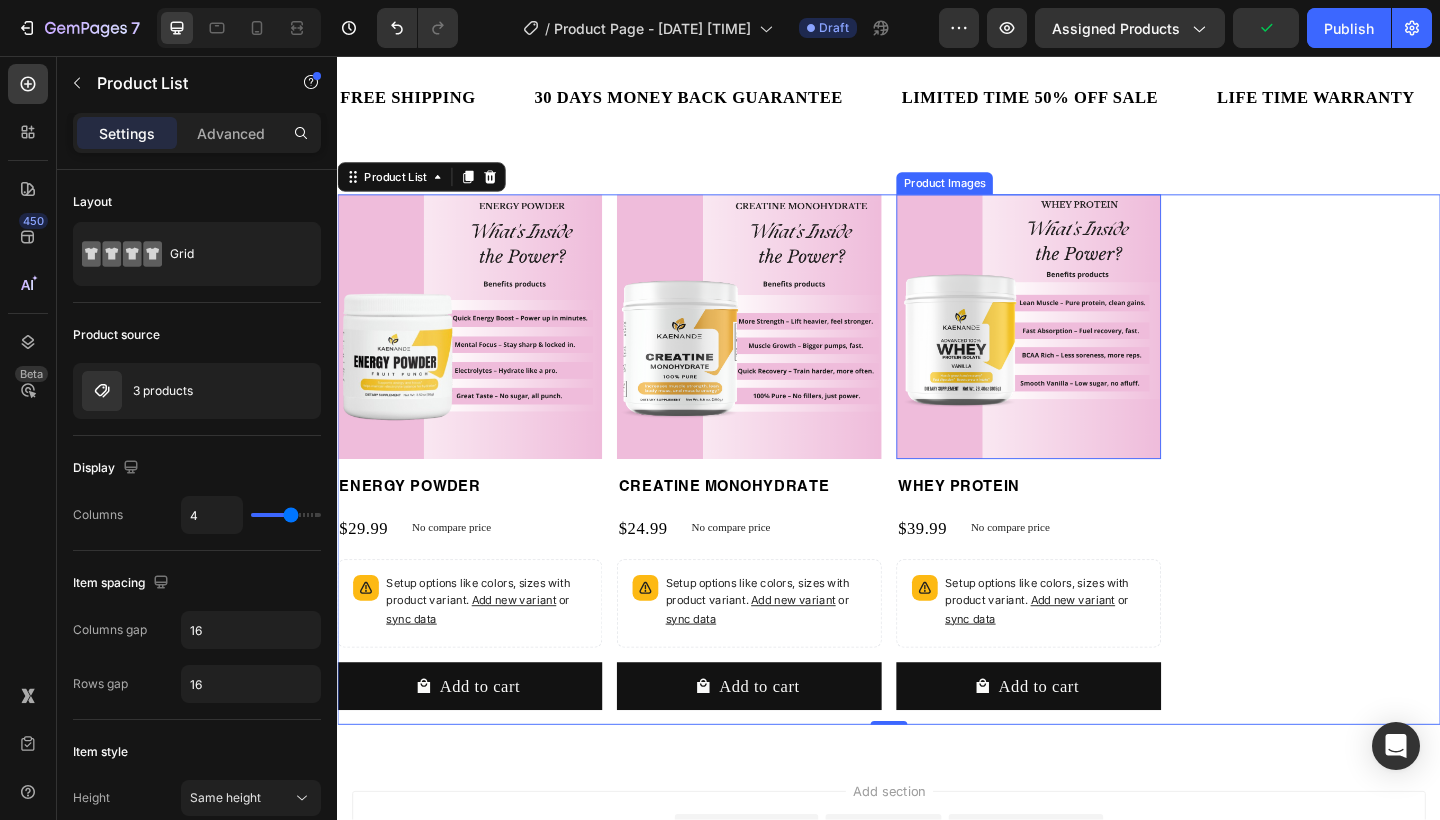scroll, scrollTop: 68, scrollLeft: 0, axis: vertical 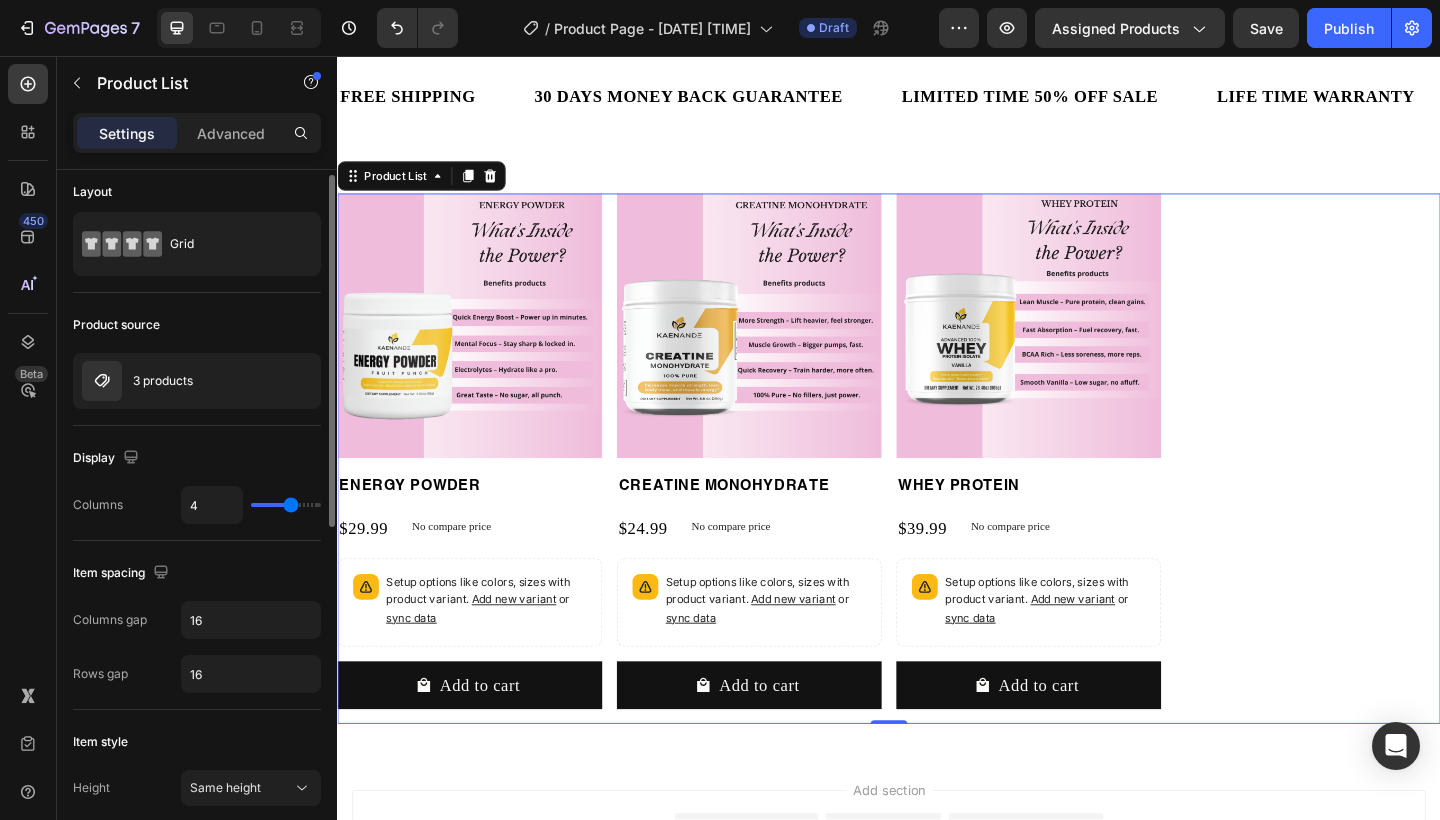 type on "3" 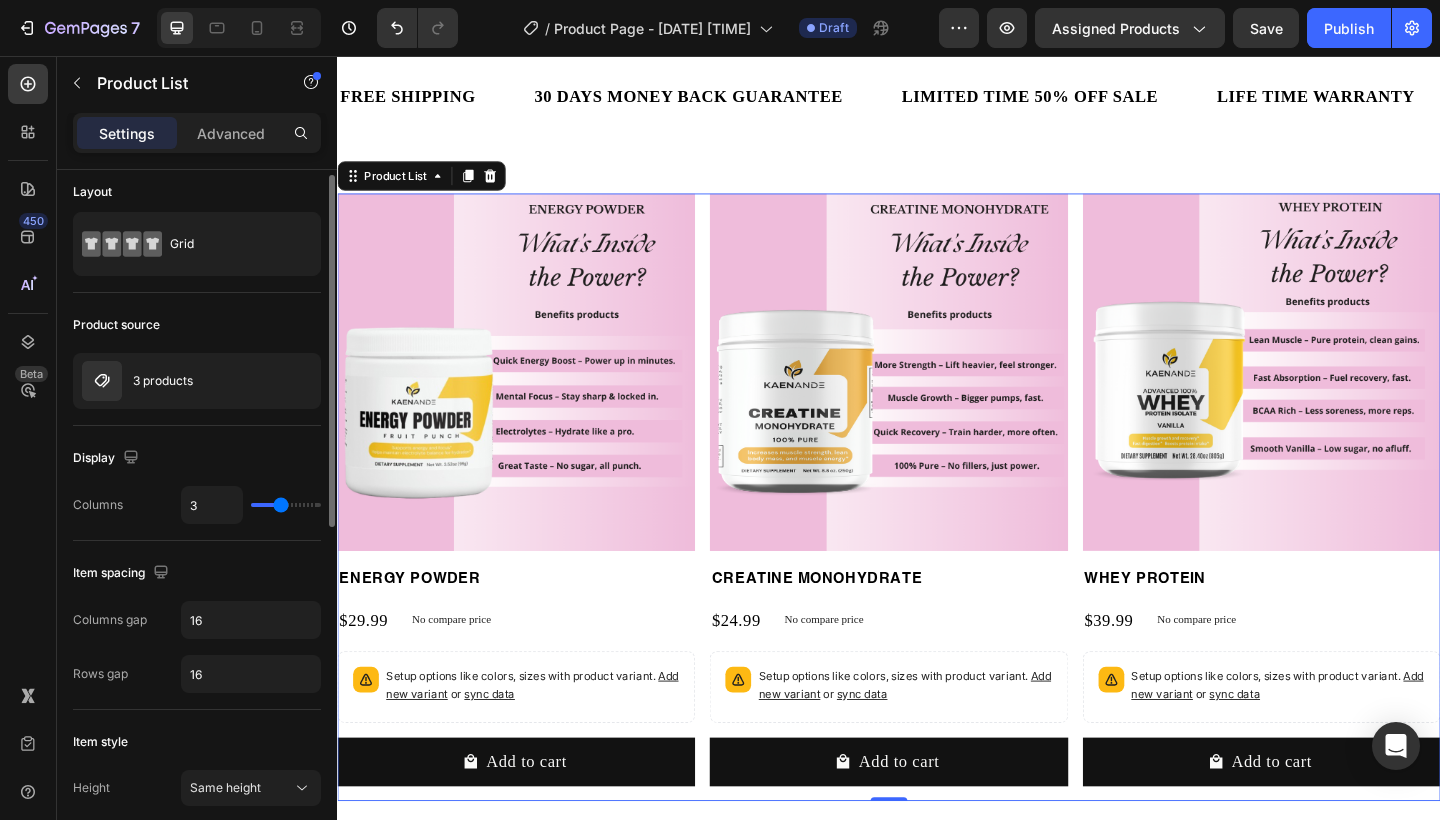 type on "3" 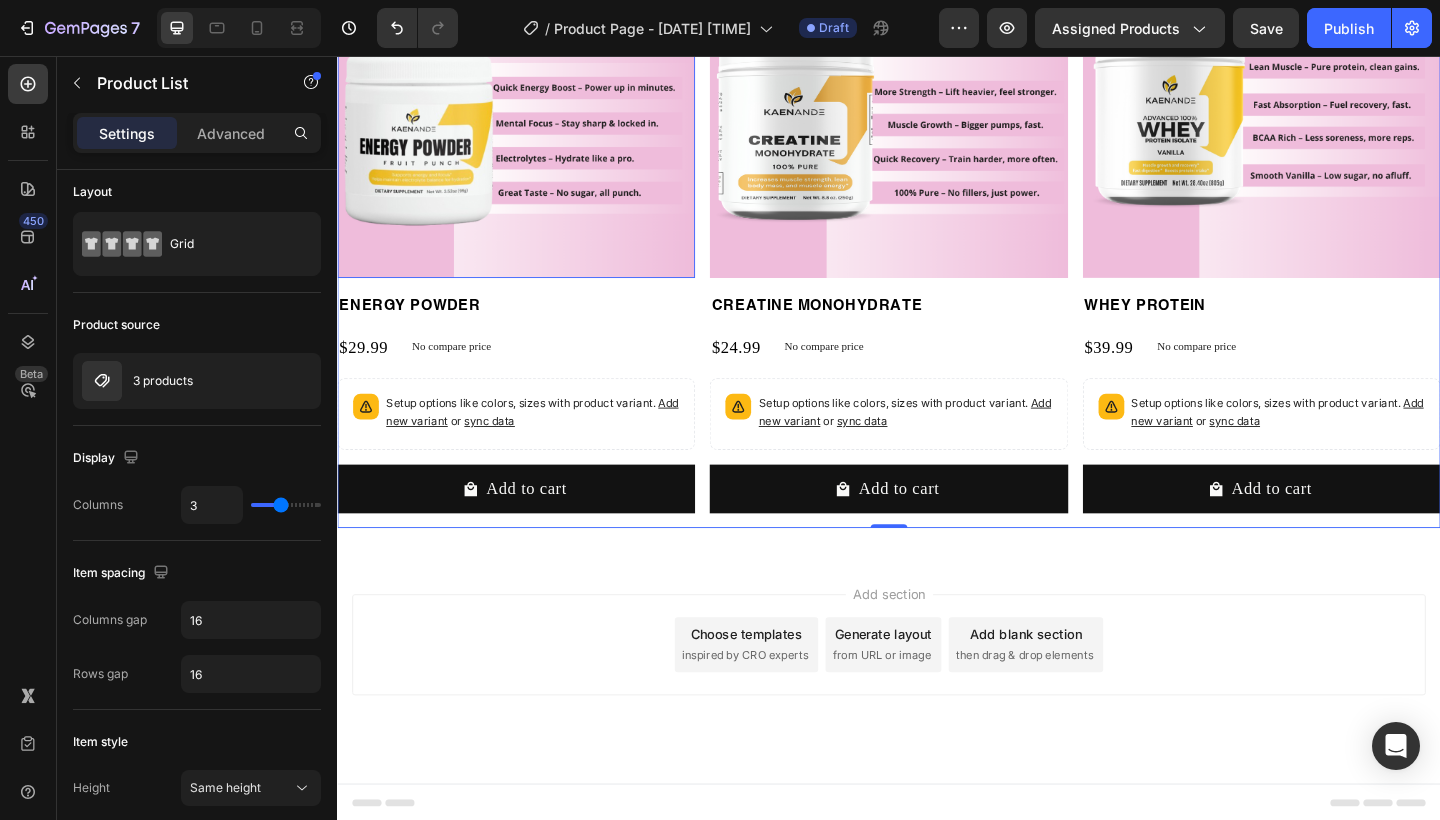 scroll, scrollTop: 363, scrollLeft: 0, axis: vertical 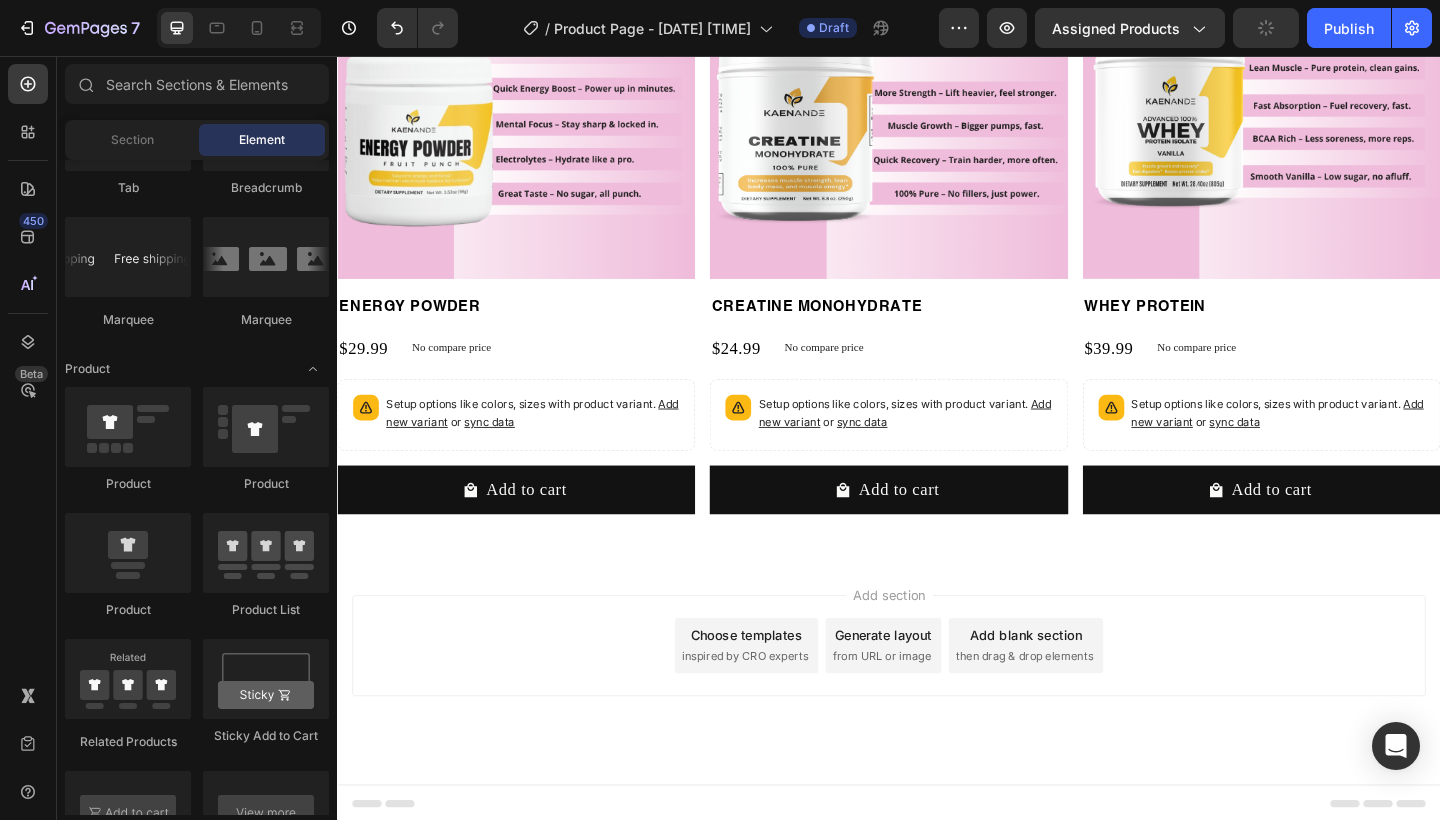 click on "Add section Choose templates inspired by CRO experts Generate layout from URL or image Add blank section then drag & drop elements" at bounding box center [937, 726] 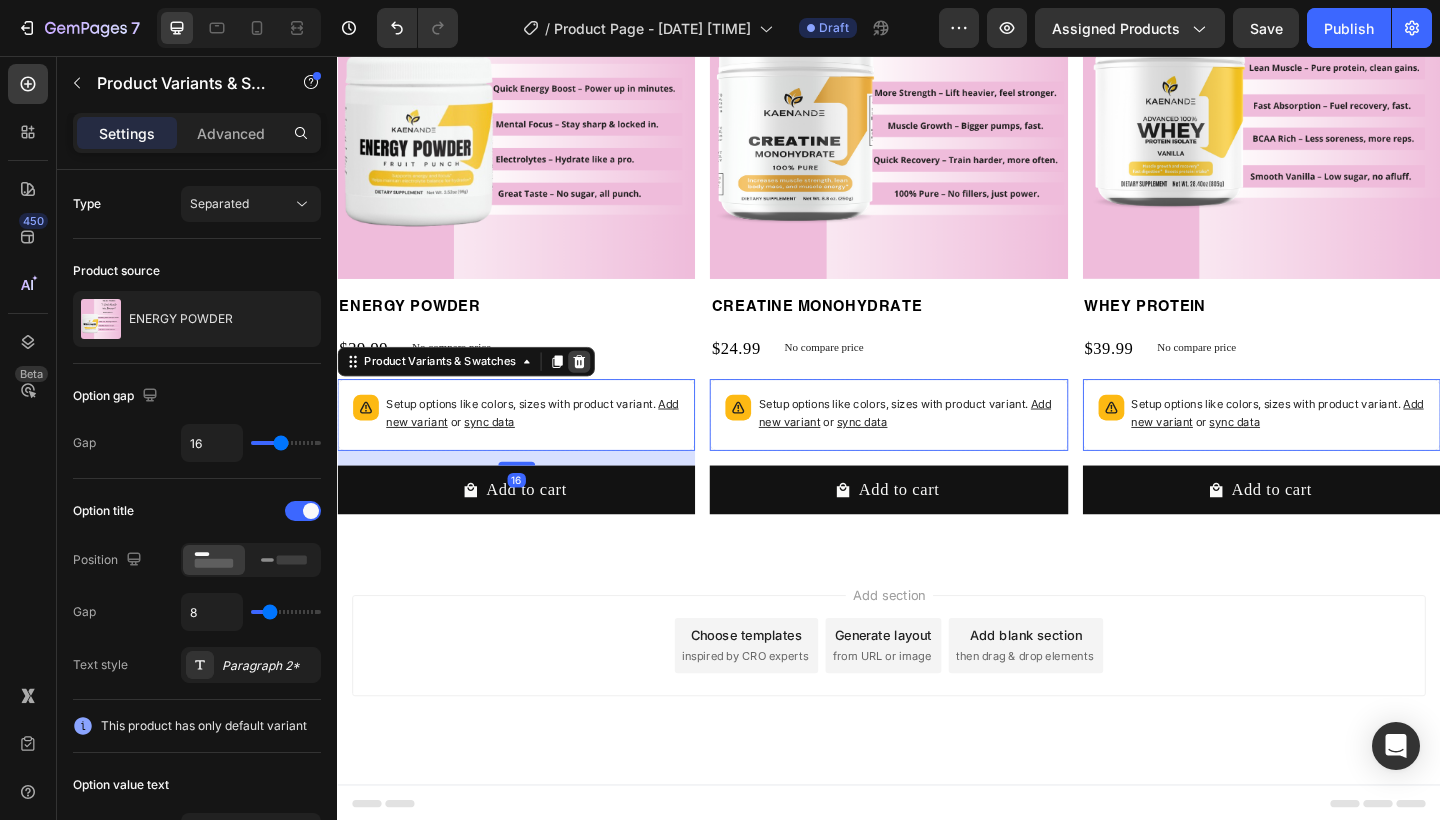 click 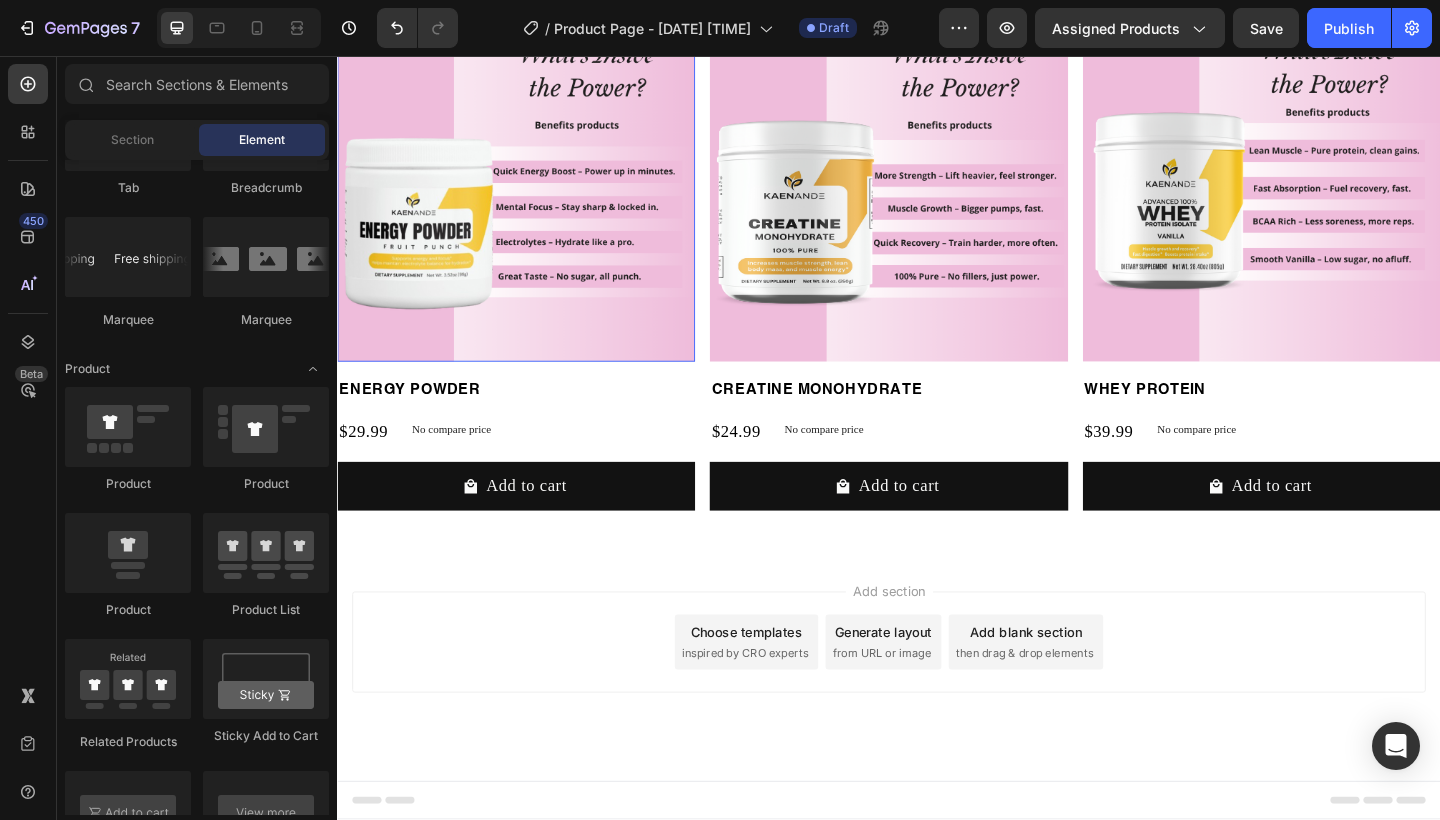 scroll, scrollTop: 271, scrollLeft: 0, axis: vertical 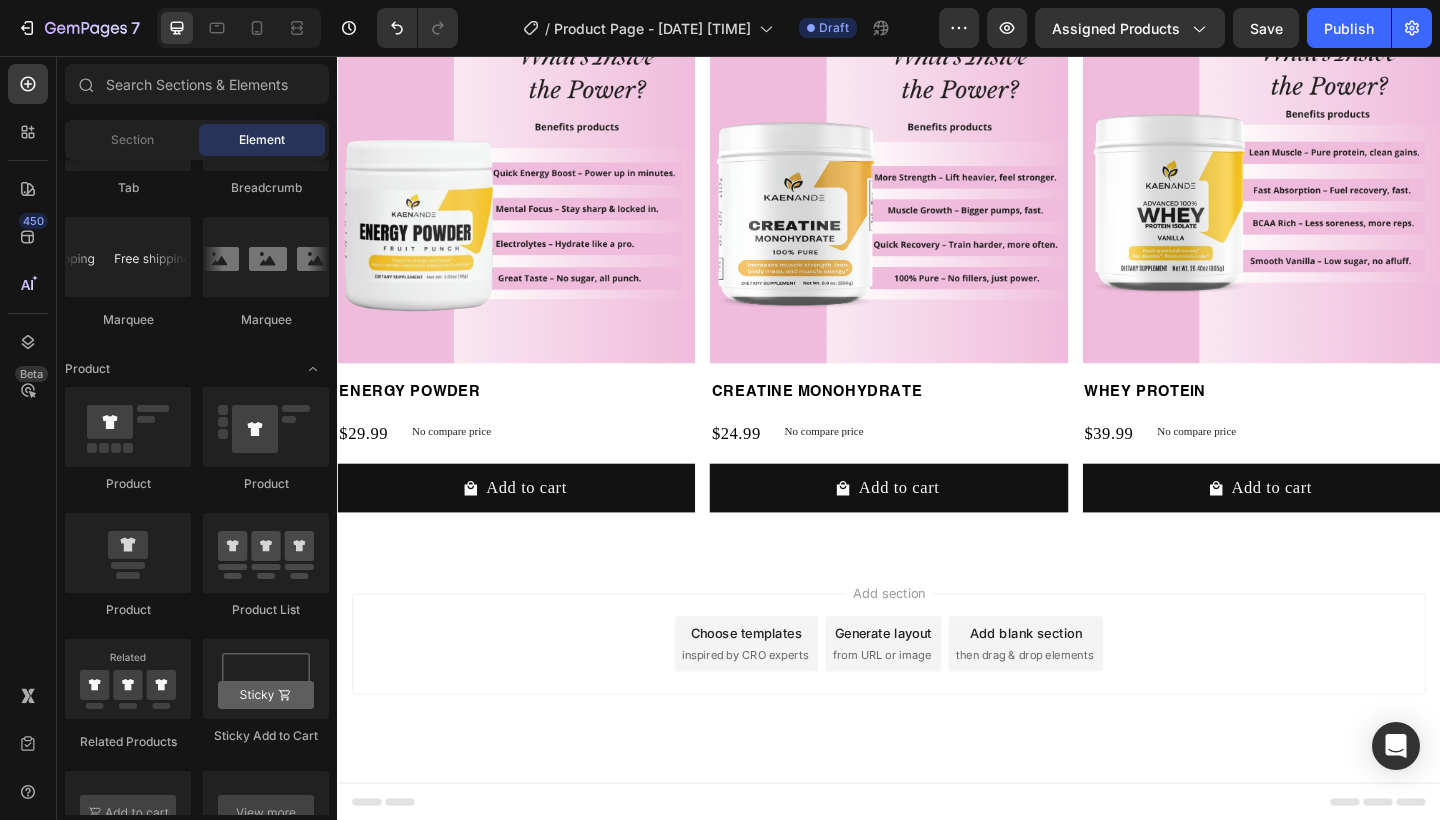 click on "Add section Choose templates inspired by CRO experts Generate layout from URL or image Add blank section then drag & drop elements" at bounding box center (937, 724) 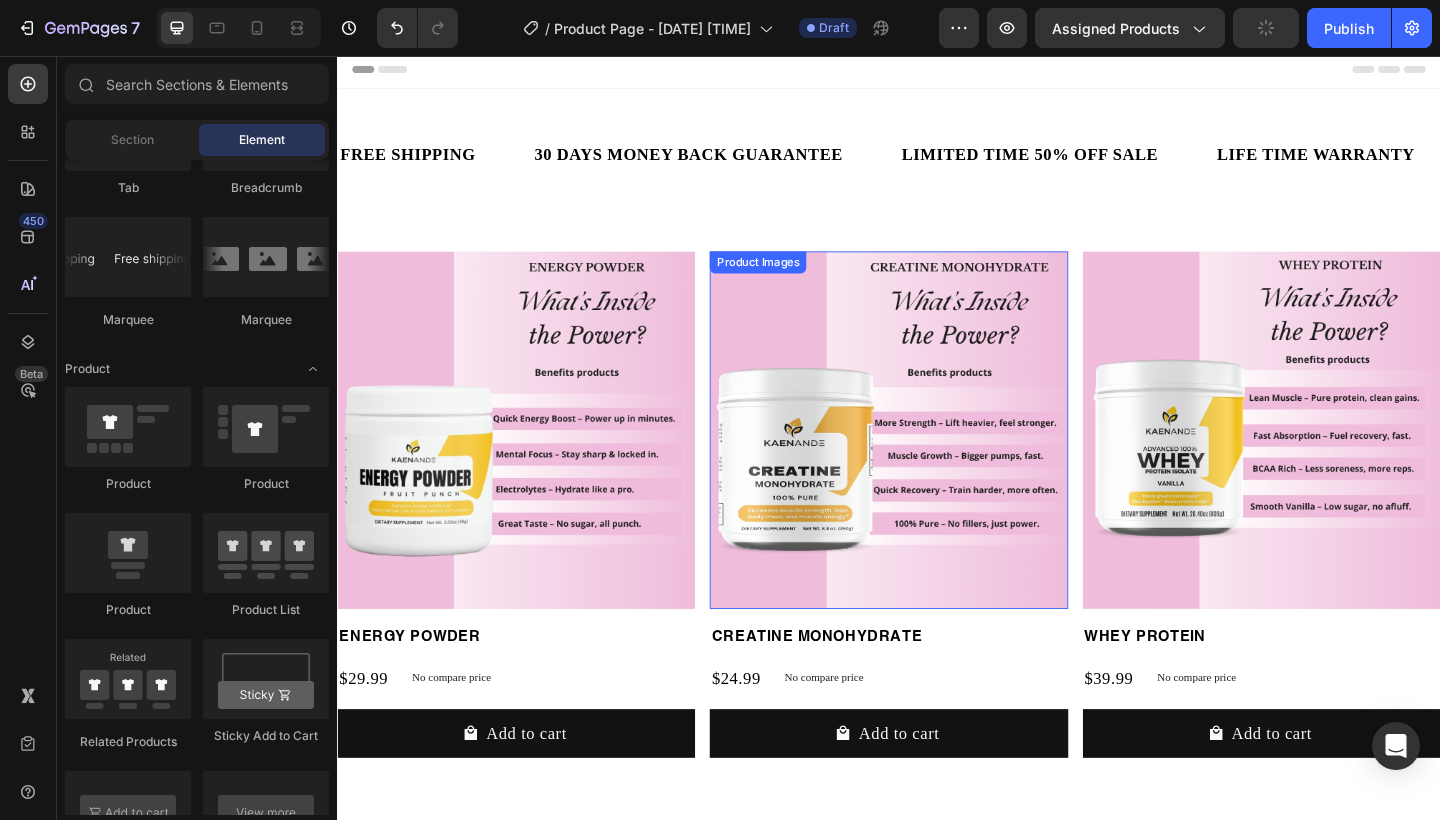 scroll, scrollTop: 44, scrollLeft: 0, axis: vertical 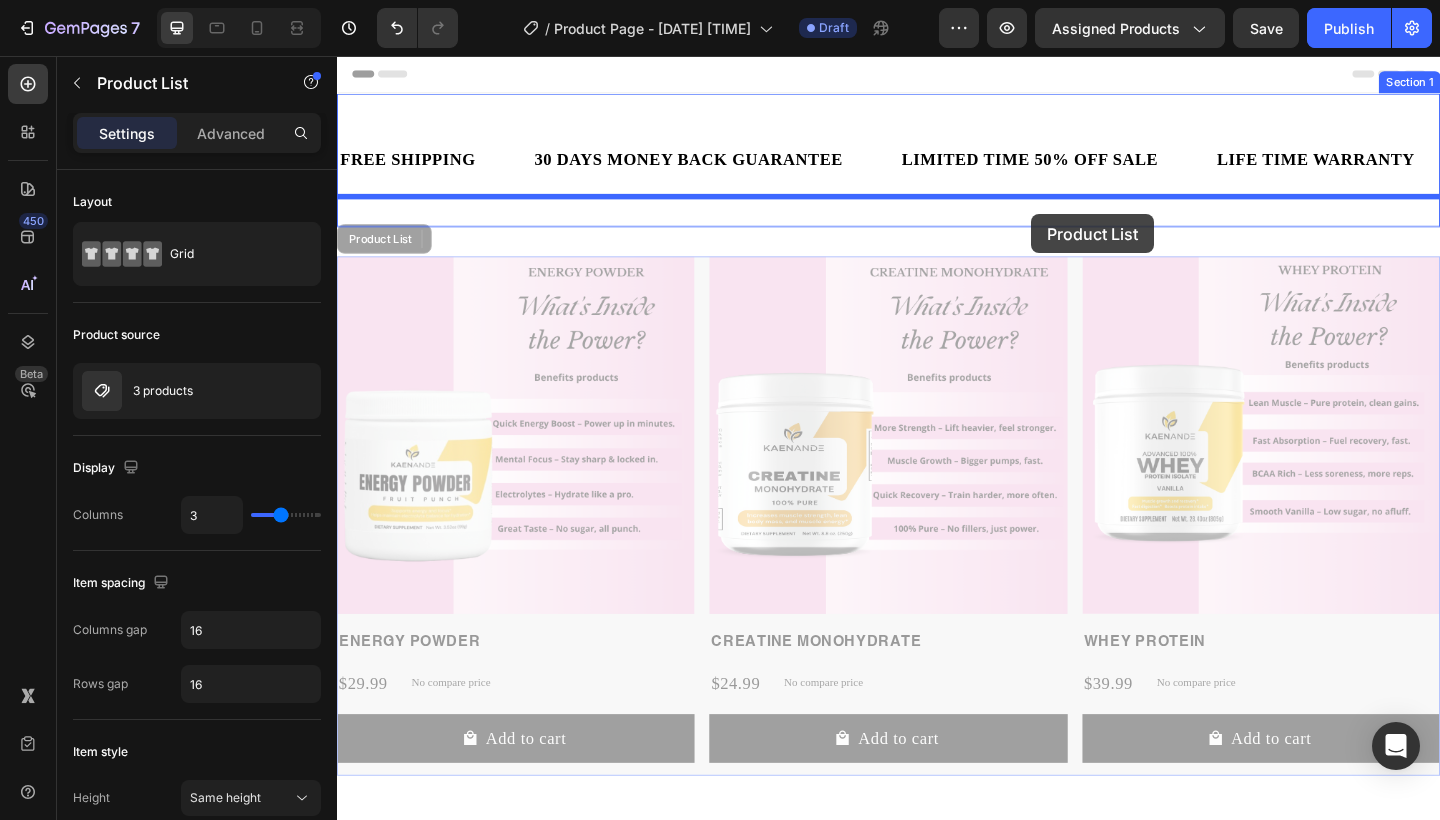 drag, startPoint x: 1139, startPoint y: 241, endPoint x: 1092, endPoint y: 228, distance: 48.76474 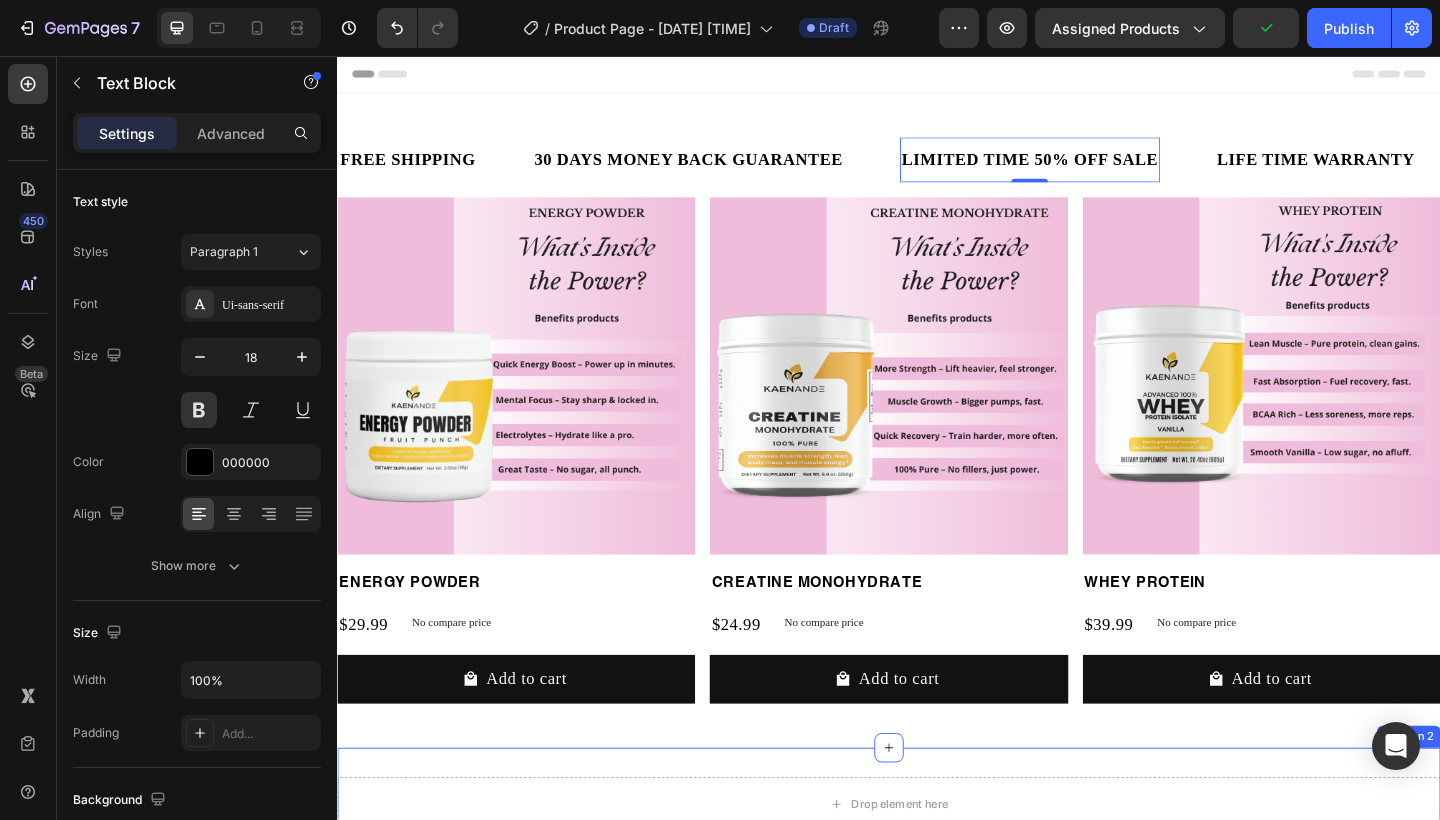 scroll, scrollTop: 0, scrollLeft: 0, axis: both 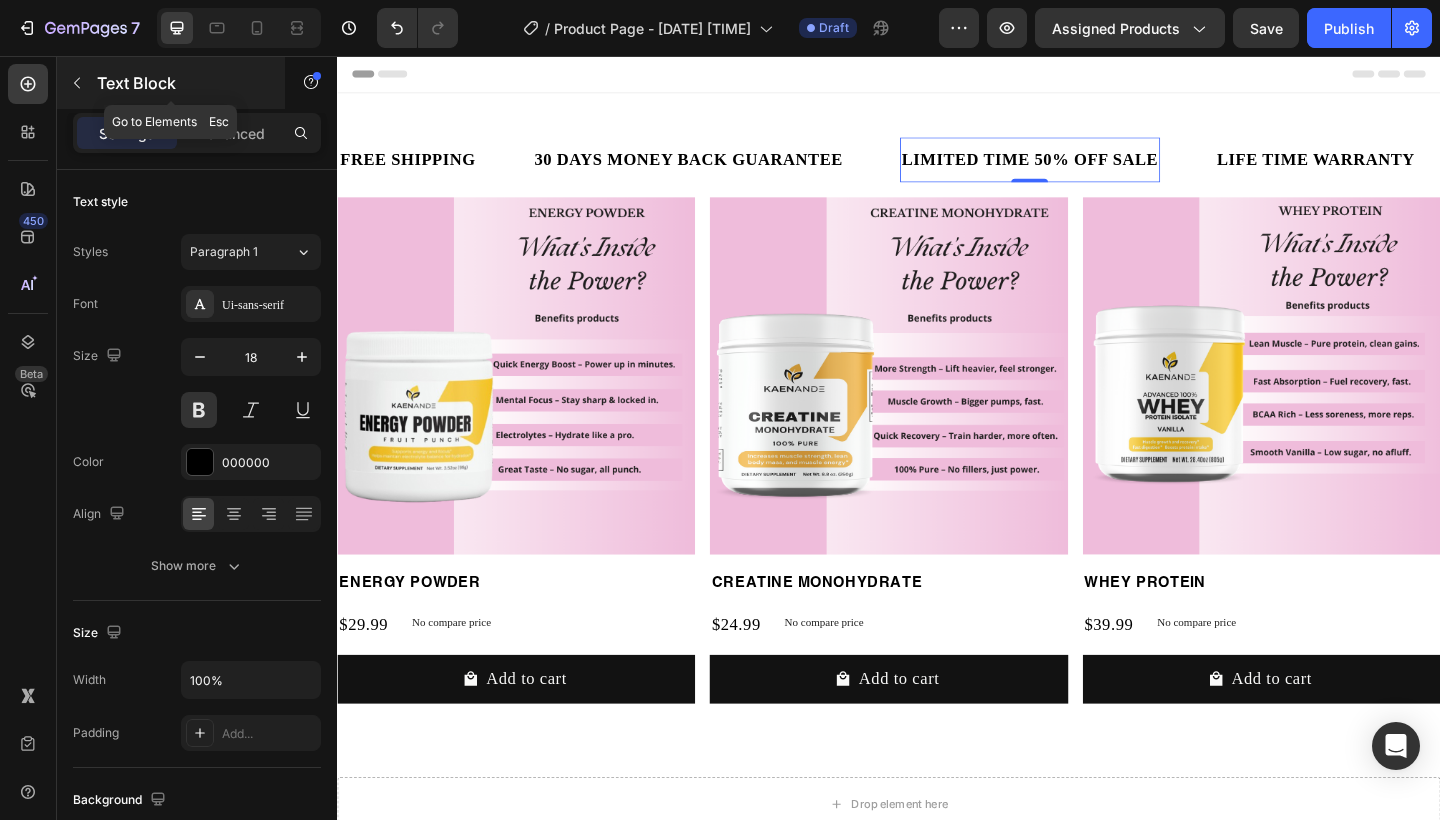 click 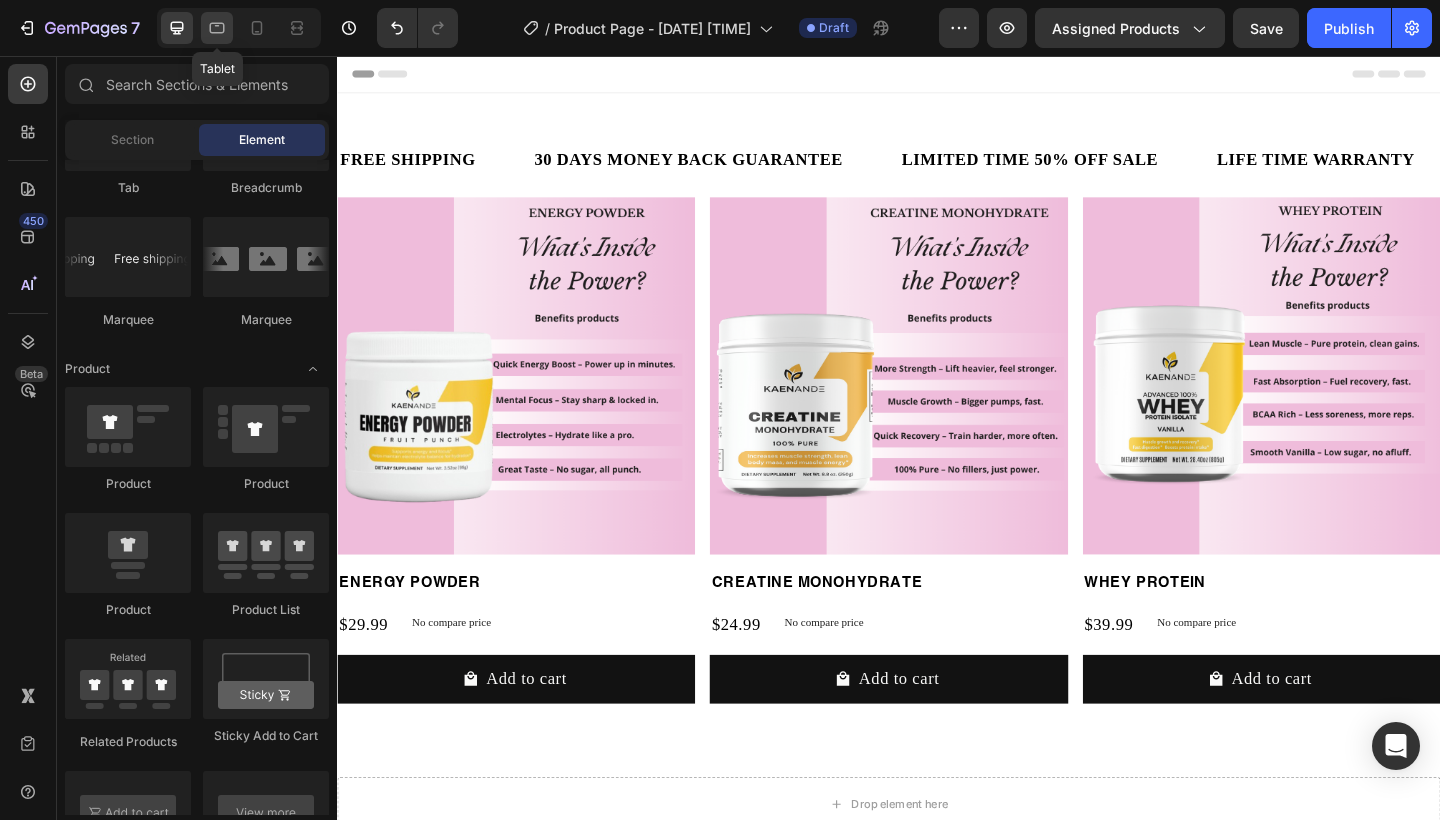 click 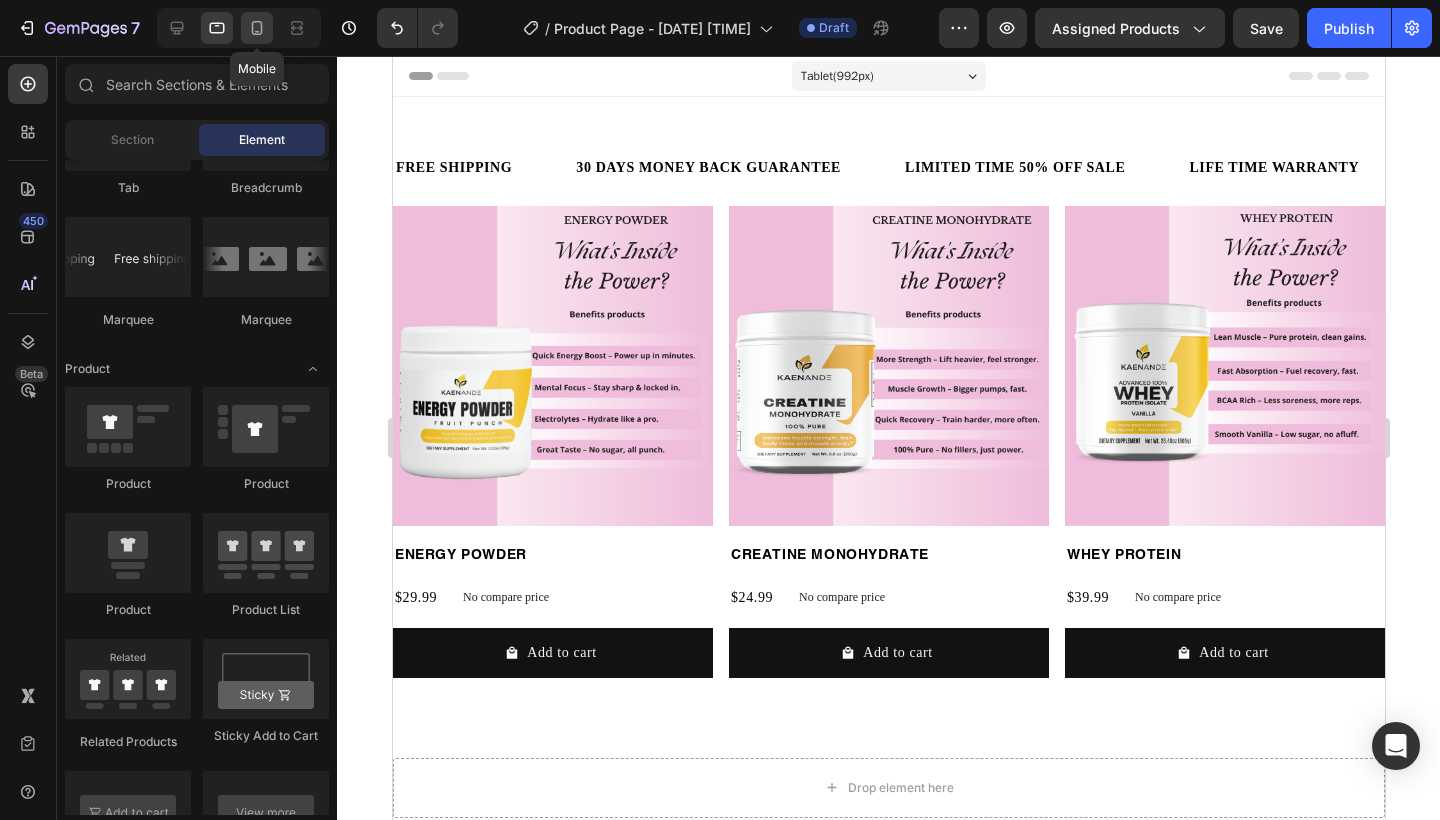 click 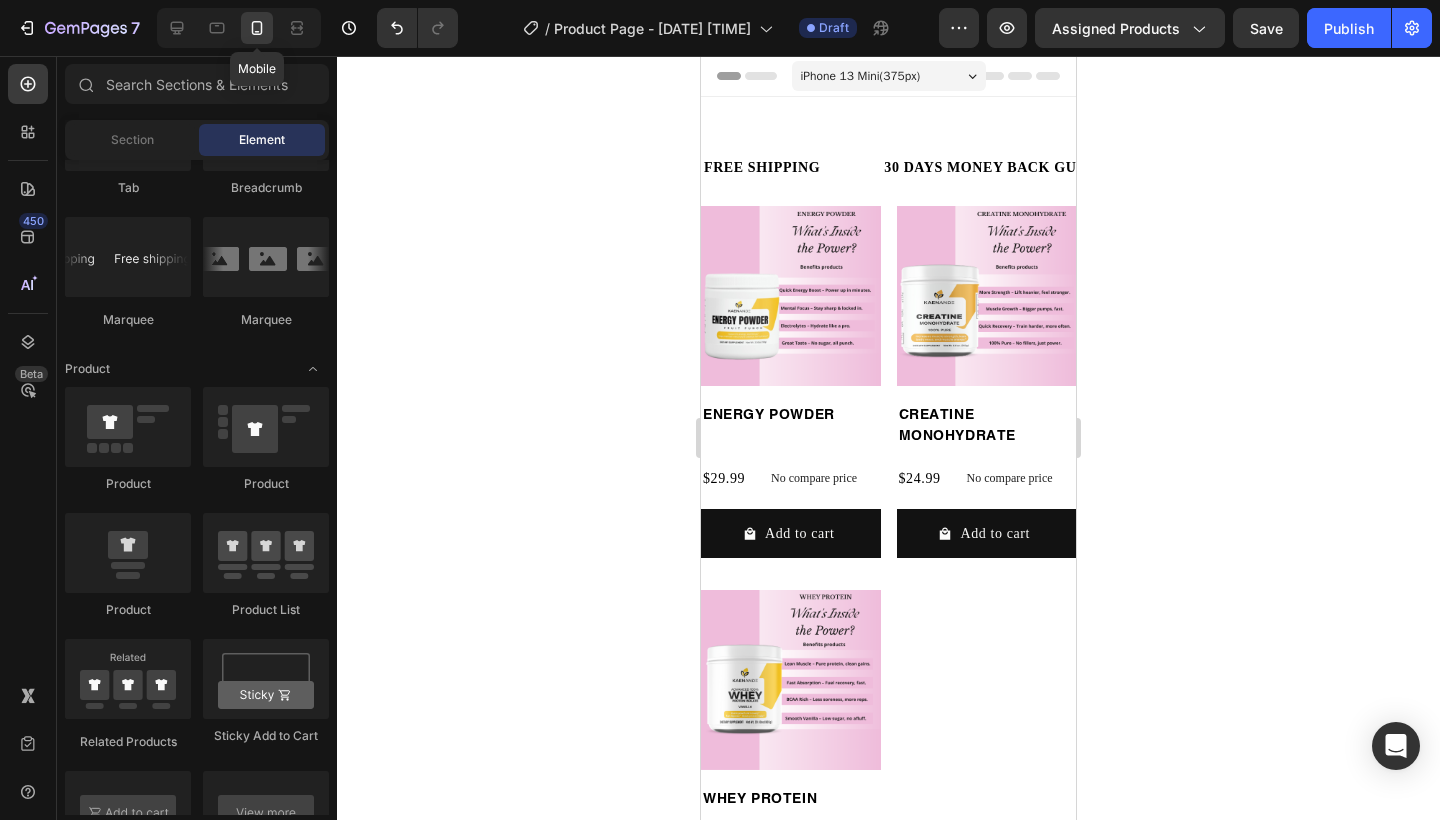 click 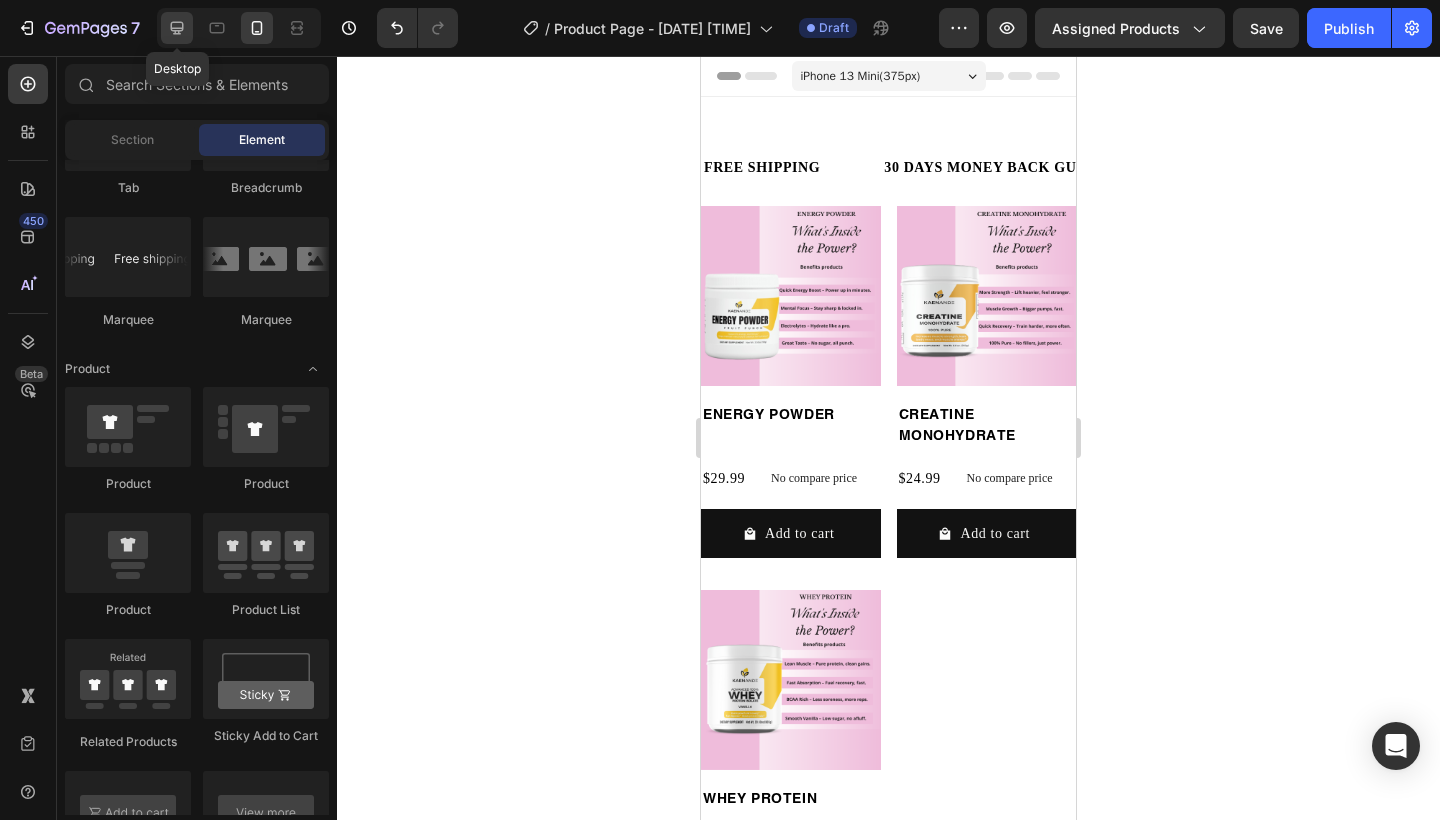 click 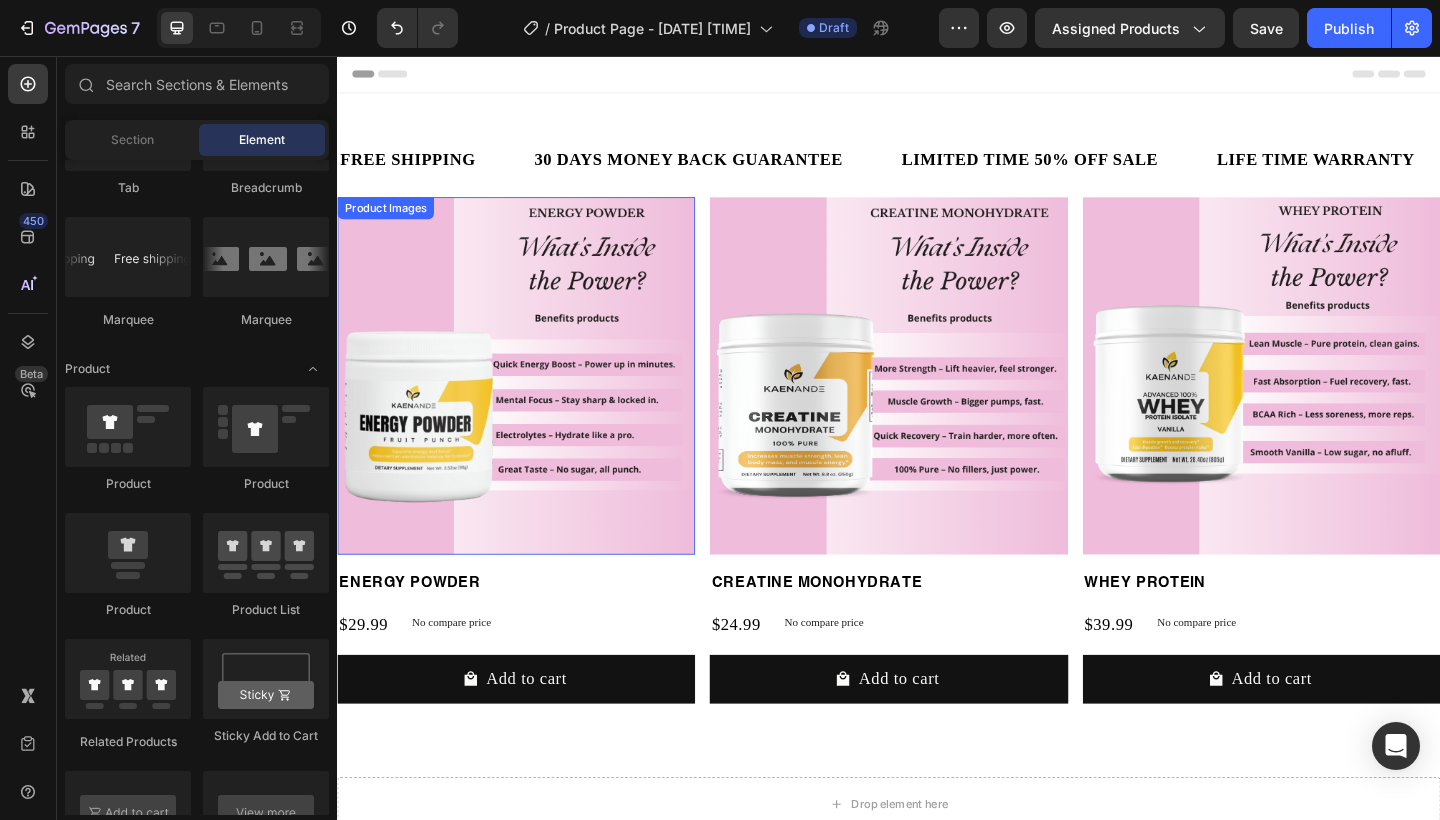 scroll, scrollTop: 0, scrollLeft: 0, axis: both 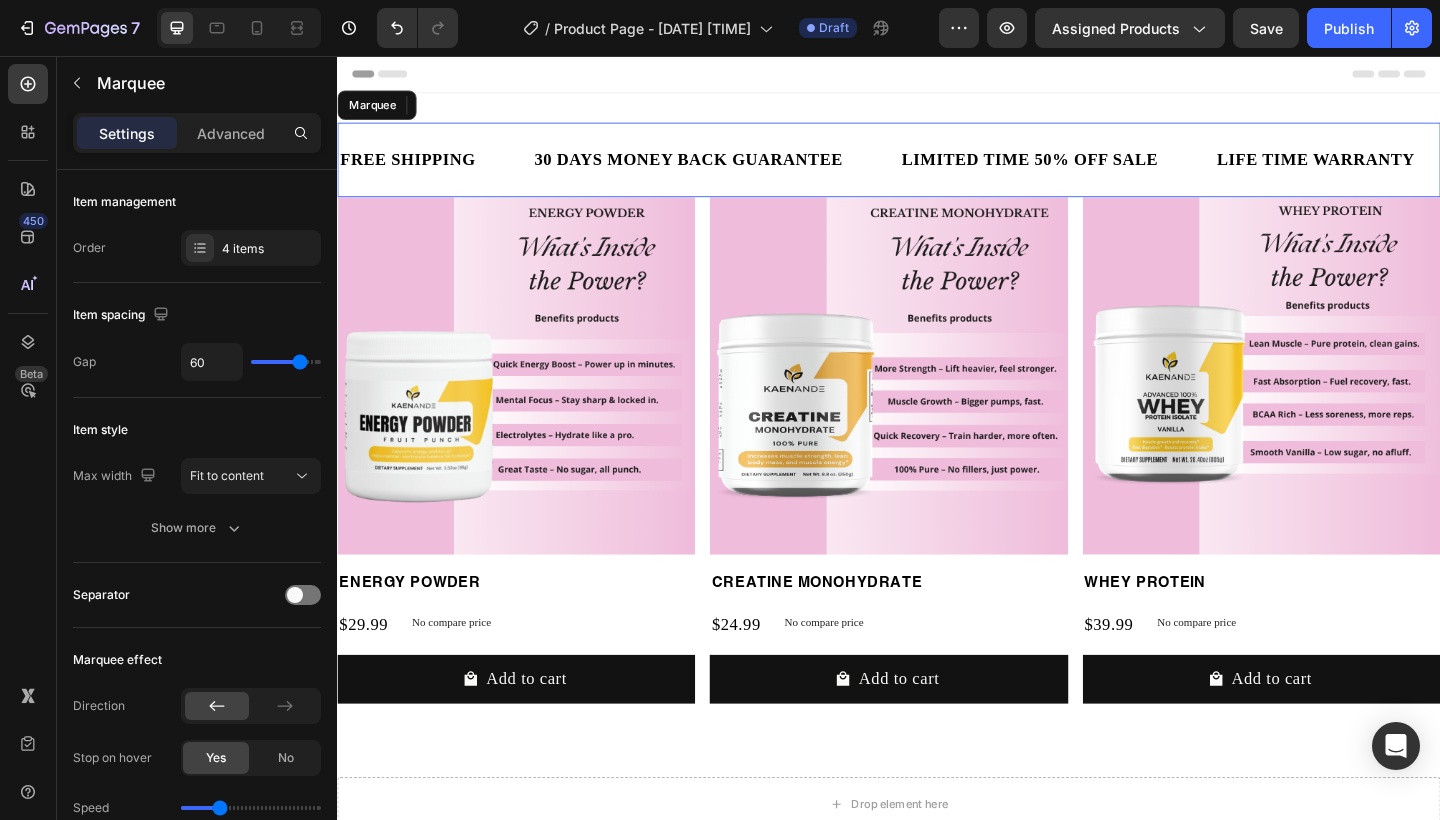 click on "FREE SHIPPING Text Block 30 DAYS MONEY BACK GUARANTEE Text Block LIMITED TIME 50% OFF SALE Text Block LIFE TIME WARRANTY Text Block FREE SHIPPING Text Block 30 DAYS MONEY BACK GUARANTEE Text Block LIMITED TIME 50% OFF SALE Text Block LIFE TIME WARRANTY Text Block FREE SHIPPING Text Block 30 DAYS MONEY BACK GUARANTEE Text Block LIMITED TIME 50% OFF SALE Text Block LIFE TIME WARRANTY Text Block FREE SHIPPING Text Block 30 DAYS MONEY BACK GUARANTEE Text Block LIMITED TIME 50% OFF SALE Text Block LIFE TIME WARRANTY Text Block FREE SHIPPING Text Block 30 DAYS MONEY BACK GUARANTEE Text Block LIMITED TIME 50% OFF SALE Text Block LIFE TIME WARRANTY Text Block FREE SHIPPING Text Block 30 DAYS MONEY BACK GUARANTEE Text Block LIMITED TIME 50% OFF SALE Text Block LIFE TIME WARRANTY Text Block Marquee" at bounding box center [937, 169] 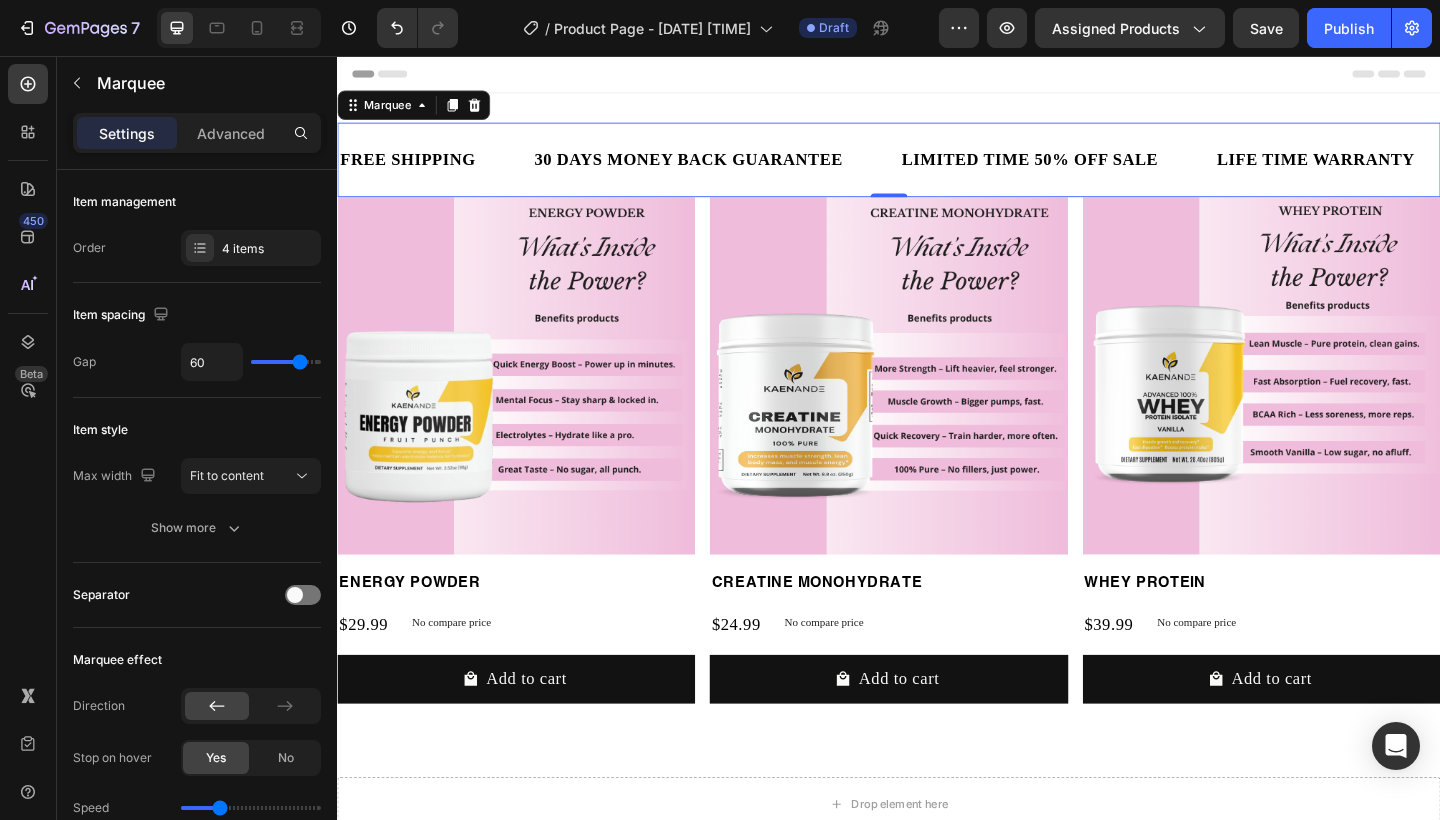 click on "FREE SHIPPING Text Block 30 DAYS MONEY BACK GUARANTEE Text Block LIMITED TIME 50% OFF SALE Text Block LIFE TIME WARRANTY Text Block FREE SHIPPING Text Block 30 DAYS MONEY BACK GUARANTEE Text Block LIMITED TIME 50% OFF SALE Text Block LIFE TIME WARRANTY Text Block FREE SHIPPING Text Block 30 DAYS MONEY BACK GUARANTEE Text Block LIMITED TIME 50% OFF SALE Text Block LIFE TIME WARRANTY Text Block FREE SHIPPING Text Block 30 DAYS MONEY BACK GUARANTEE Text Block LIMITED TIME 50% OFF SALE Text Block LIFE TIME WARRANTY Text Block FREE SHIPPING Text Block 30 DAYS MONEY BACK GUARANTEE Text Block LIMITED TIME 50% OFF SALE Text Block LIFE TIME WARRANTY Text Block FREE SHIPPING Text Block 30 DAYS MONEY BACK GUARANTEE Text Block LIMITED TIME 50% OFF SALE Text Block LIFE TIME WARRANTY Text Block Marquee   0" at bounding box center (937, 169) 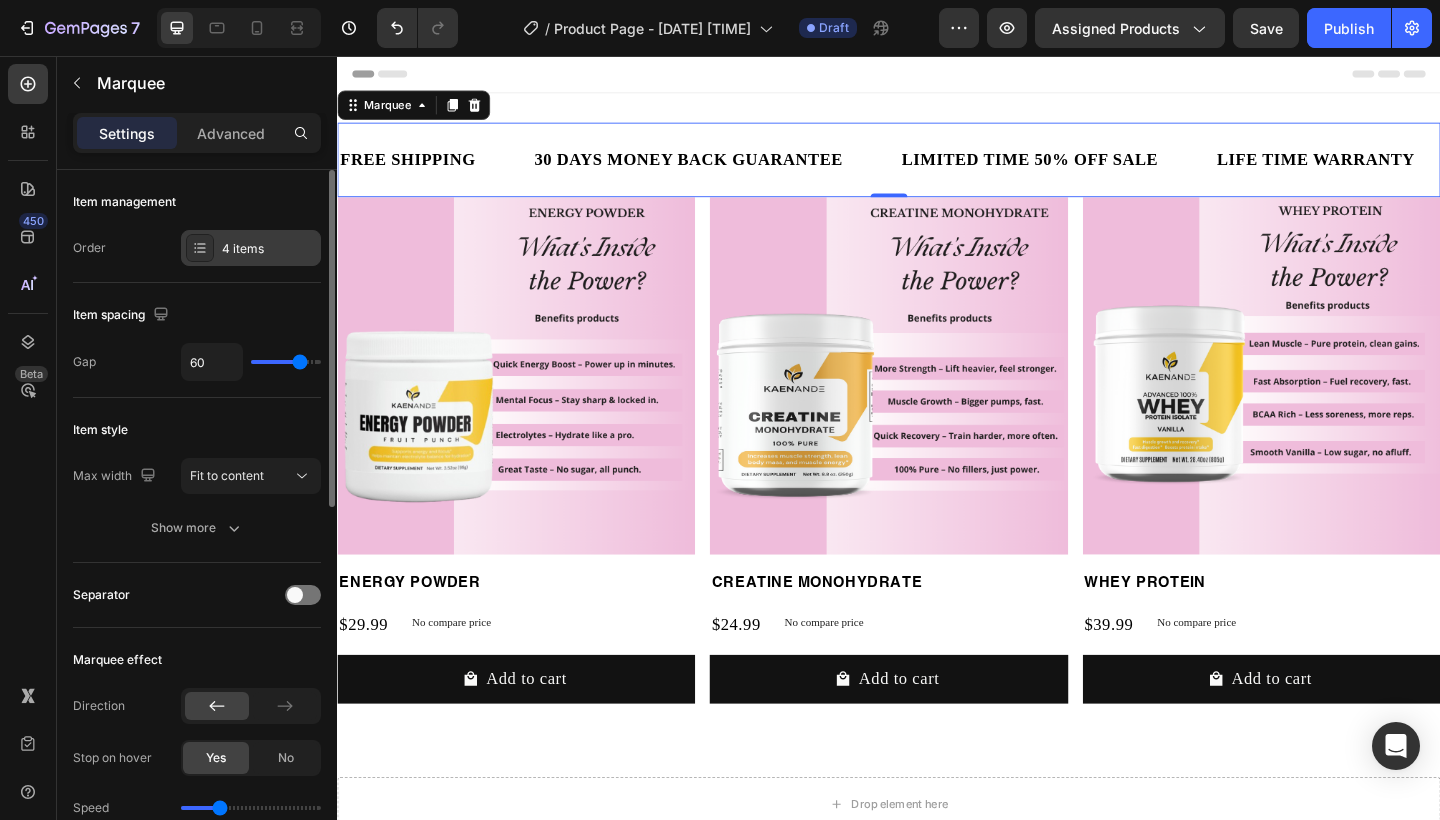 click on "4 items" at bounding box center (269, 249) 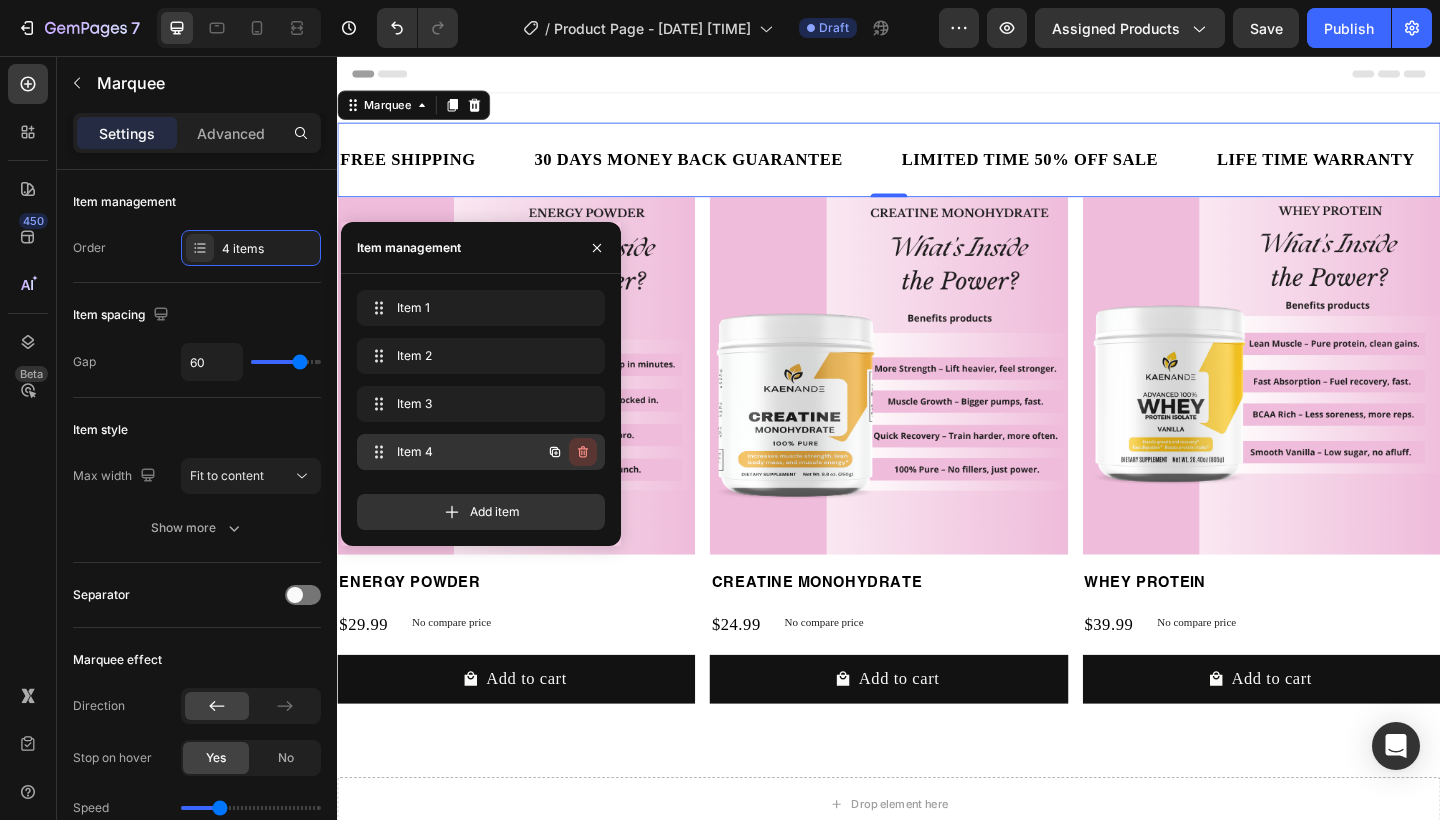 click 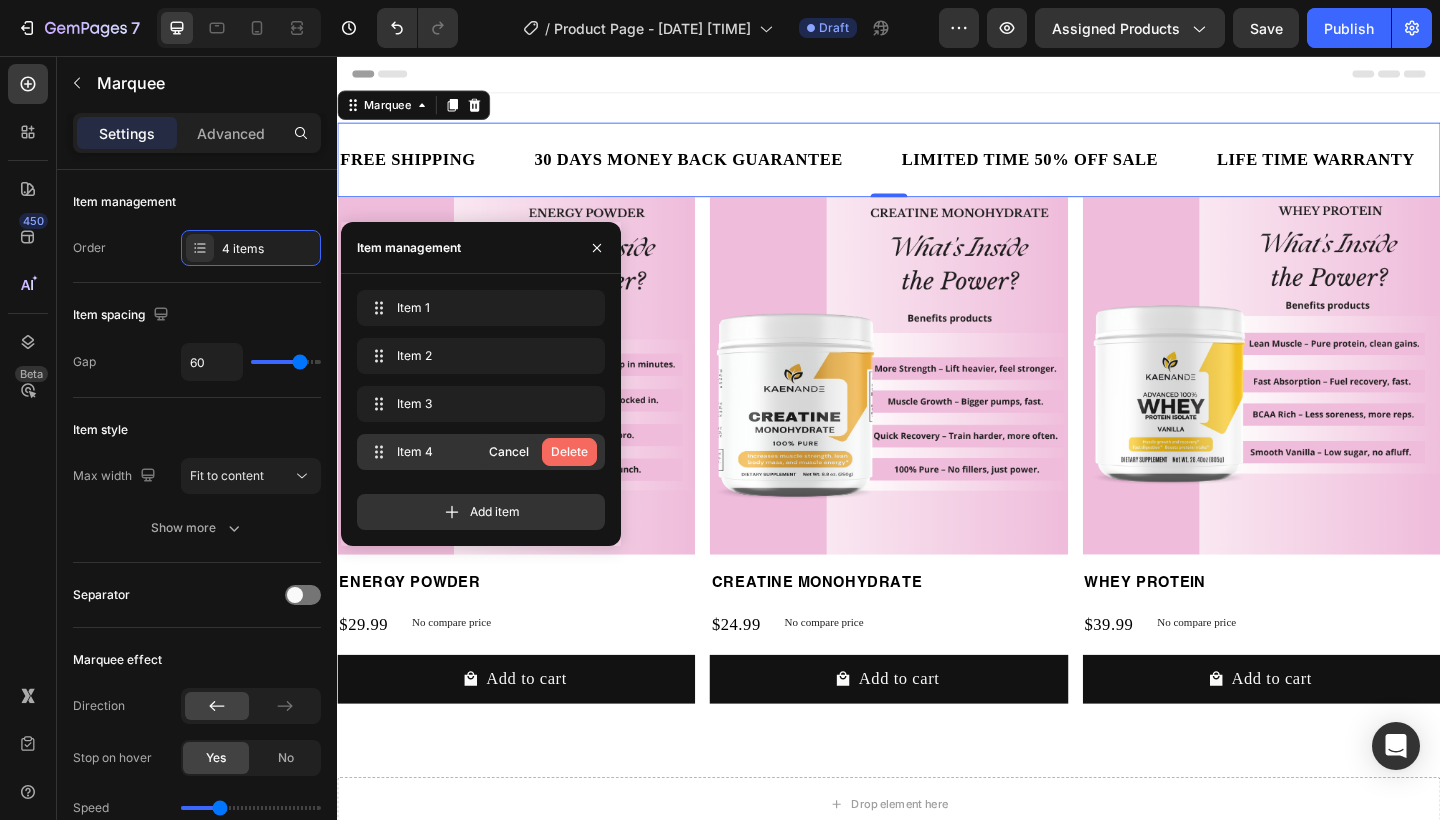 click on "Delete" at bounding box center (569, 452) 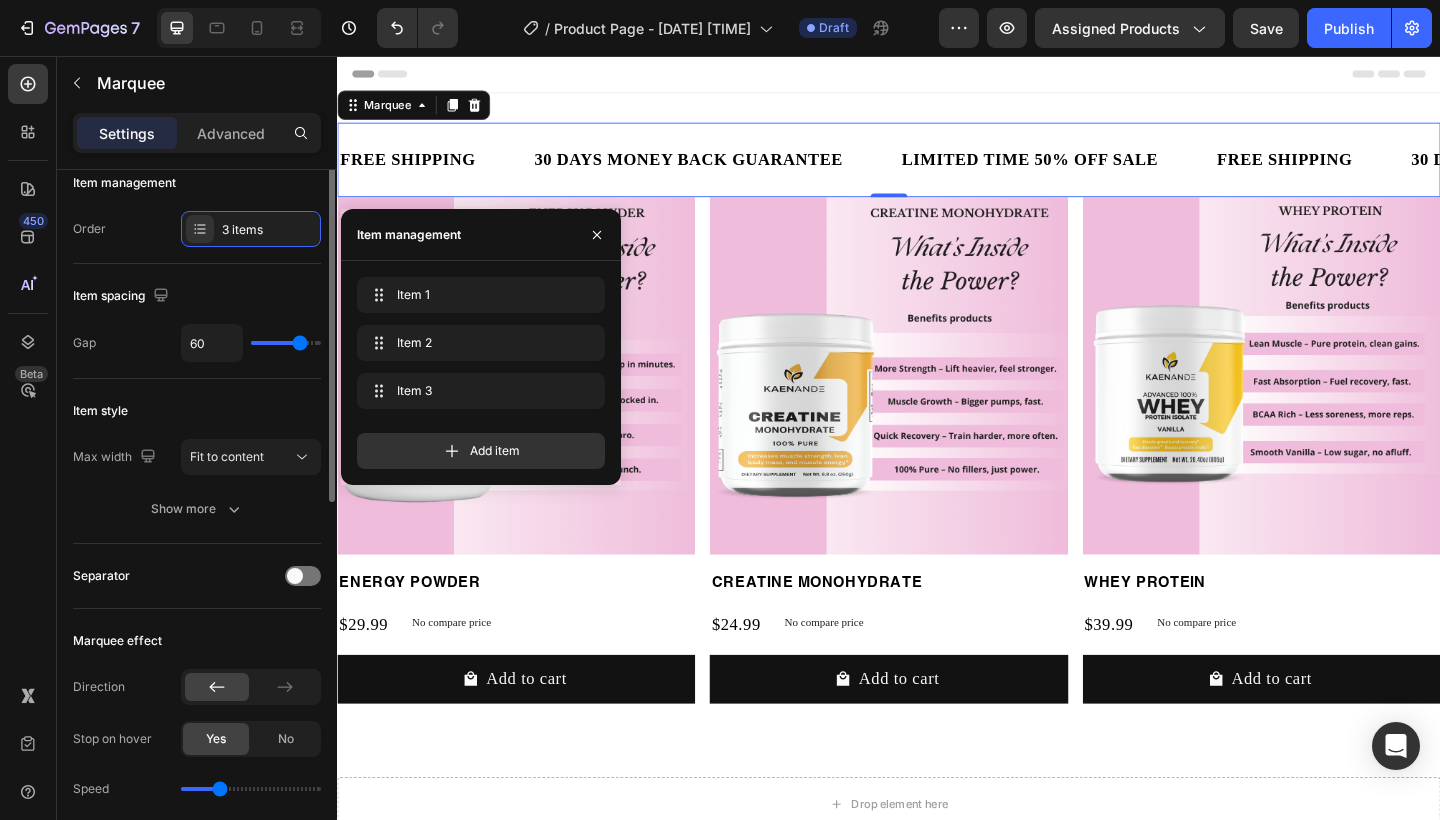scroll, scrollTop: 0, scrollLeft: 0, axis: both 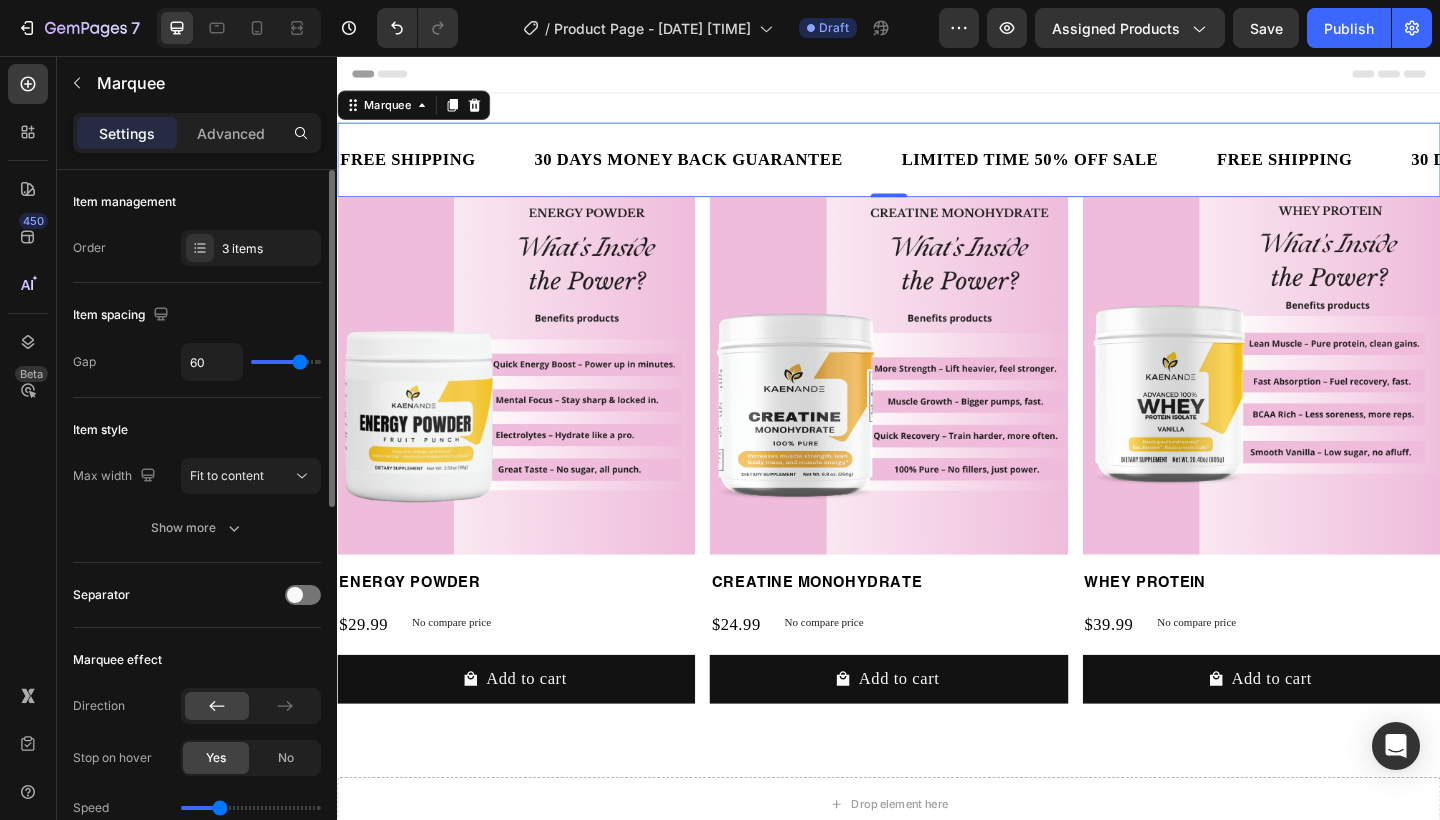 drag, startPoint x: 309, startPoint y: 366, endPoint x: 292, endPoint y: 368, distance: 17.117243 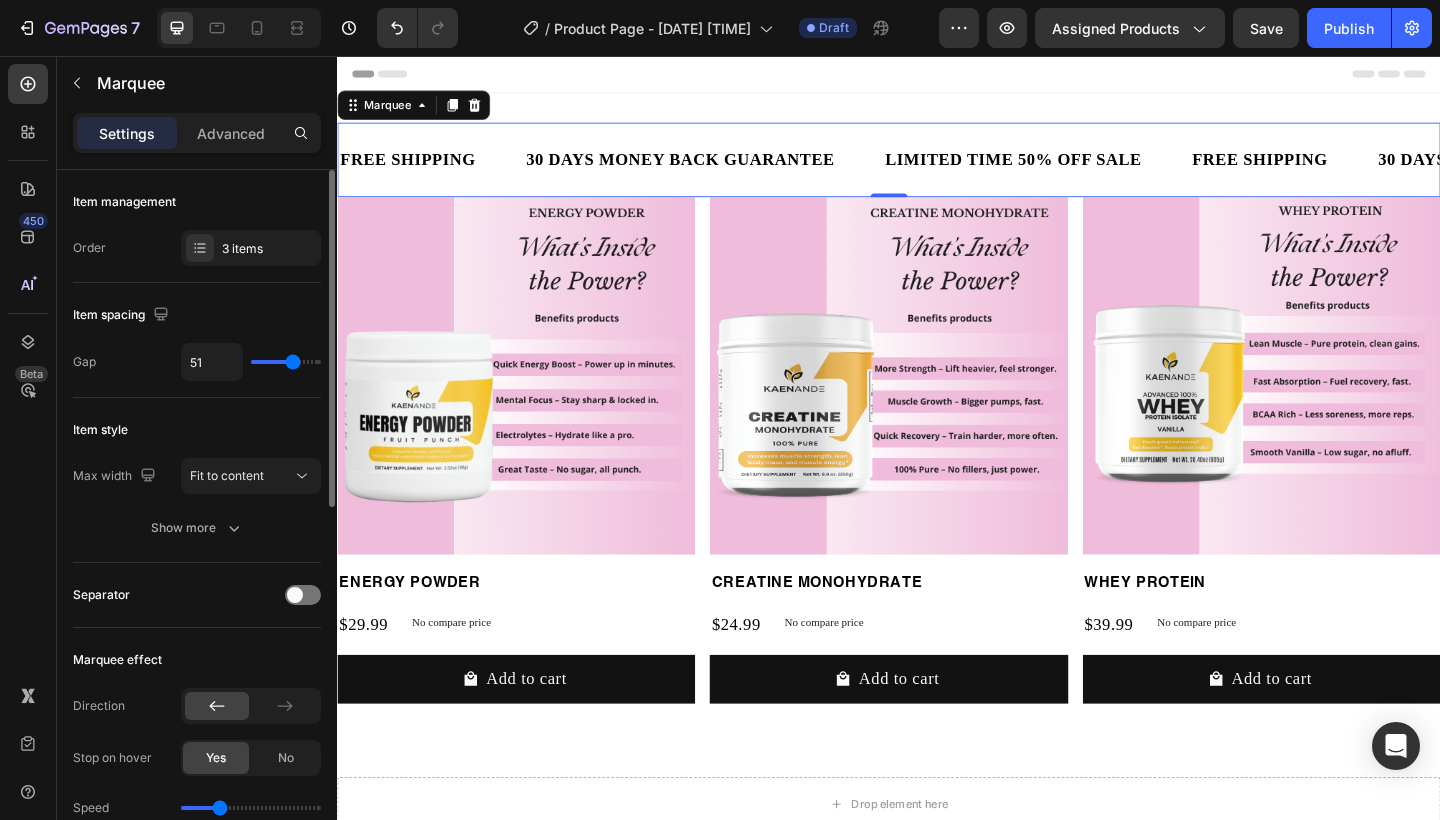 type on "34" 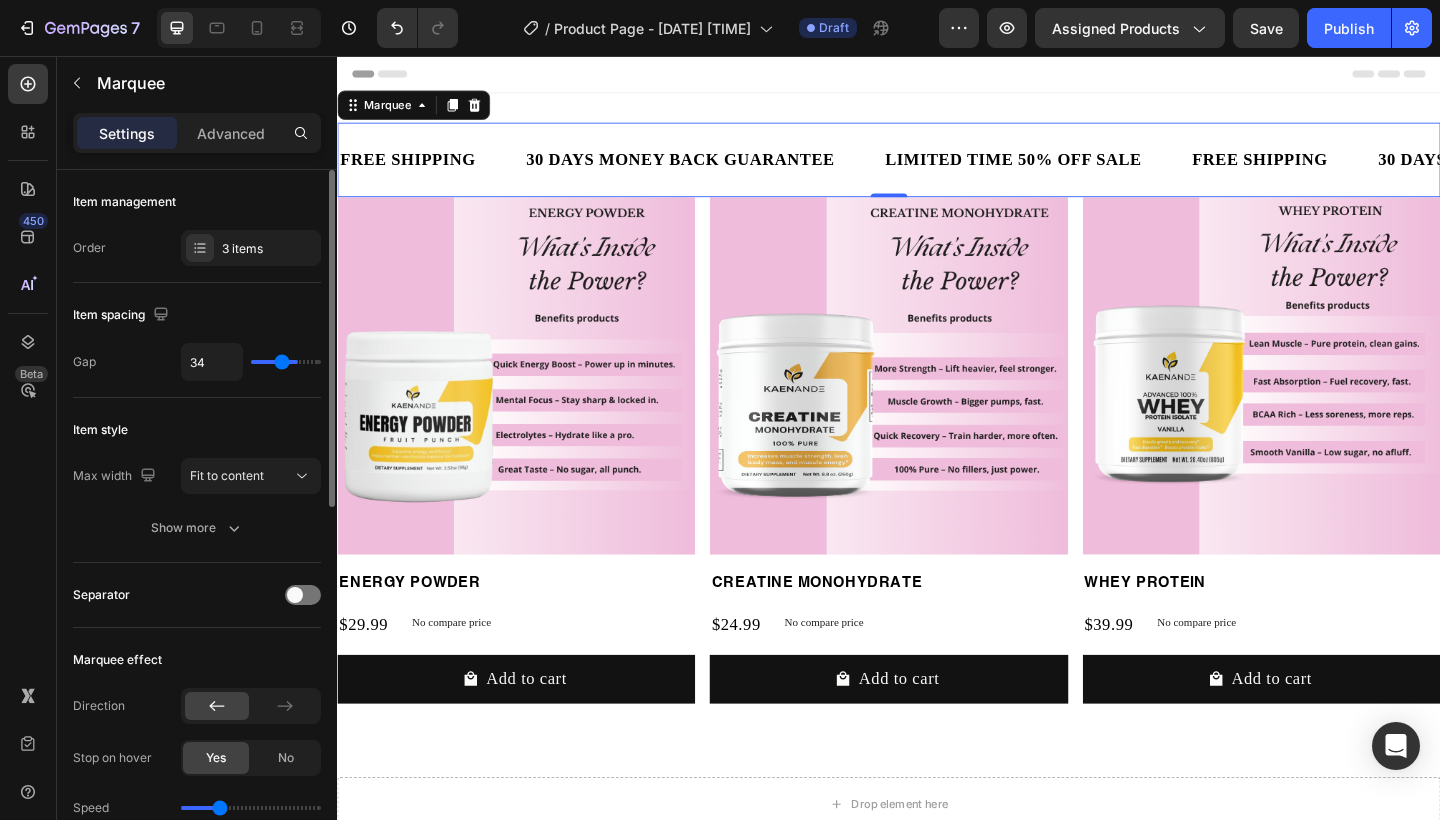 type on "22" 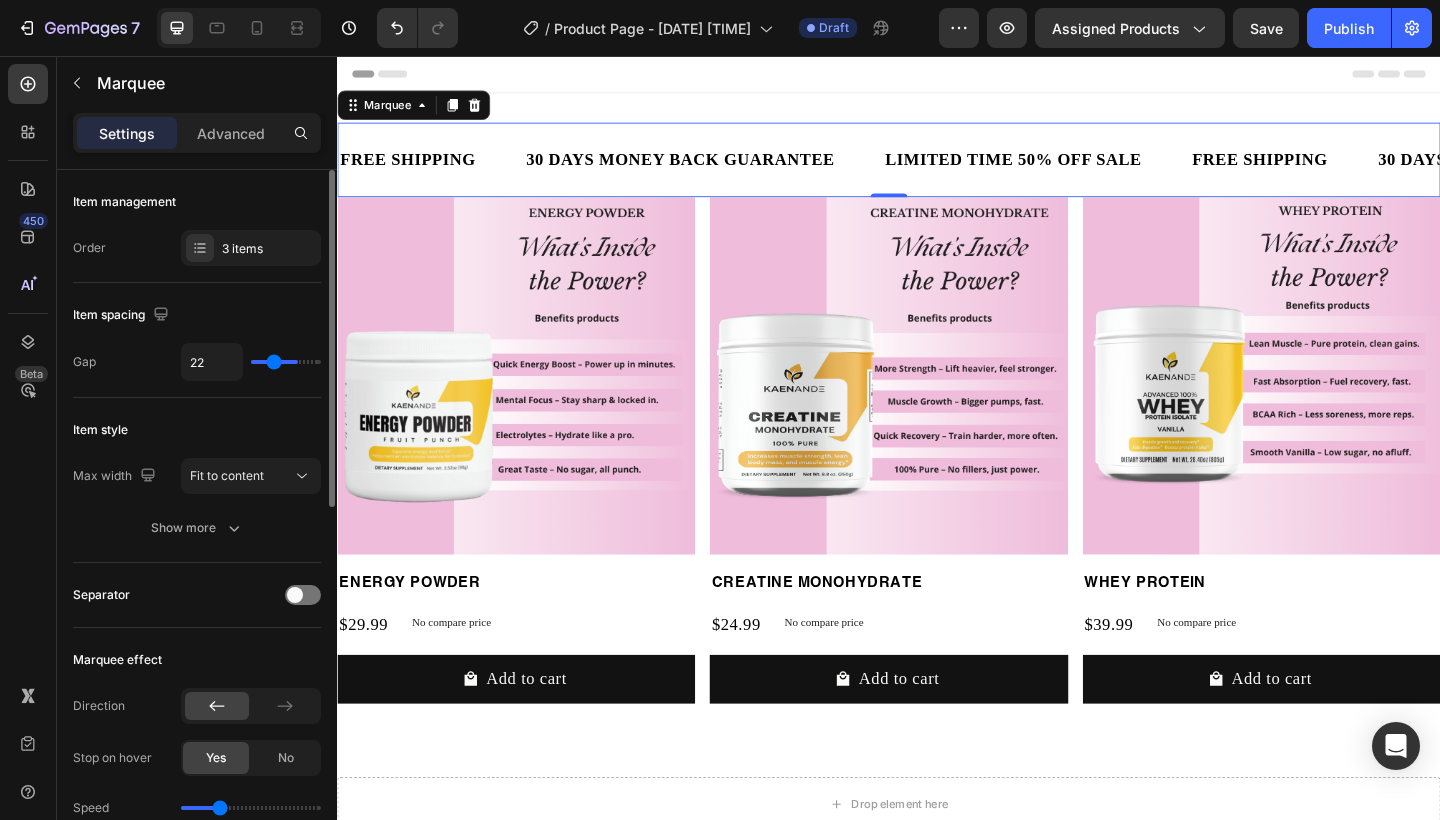 type on "20" 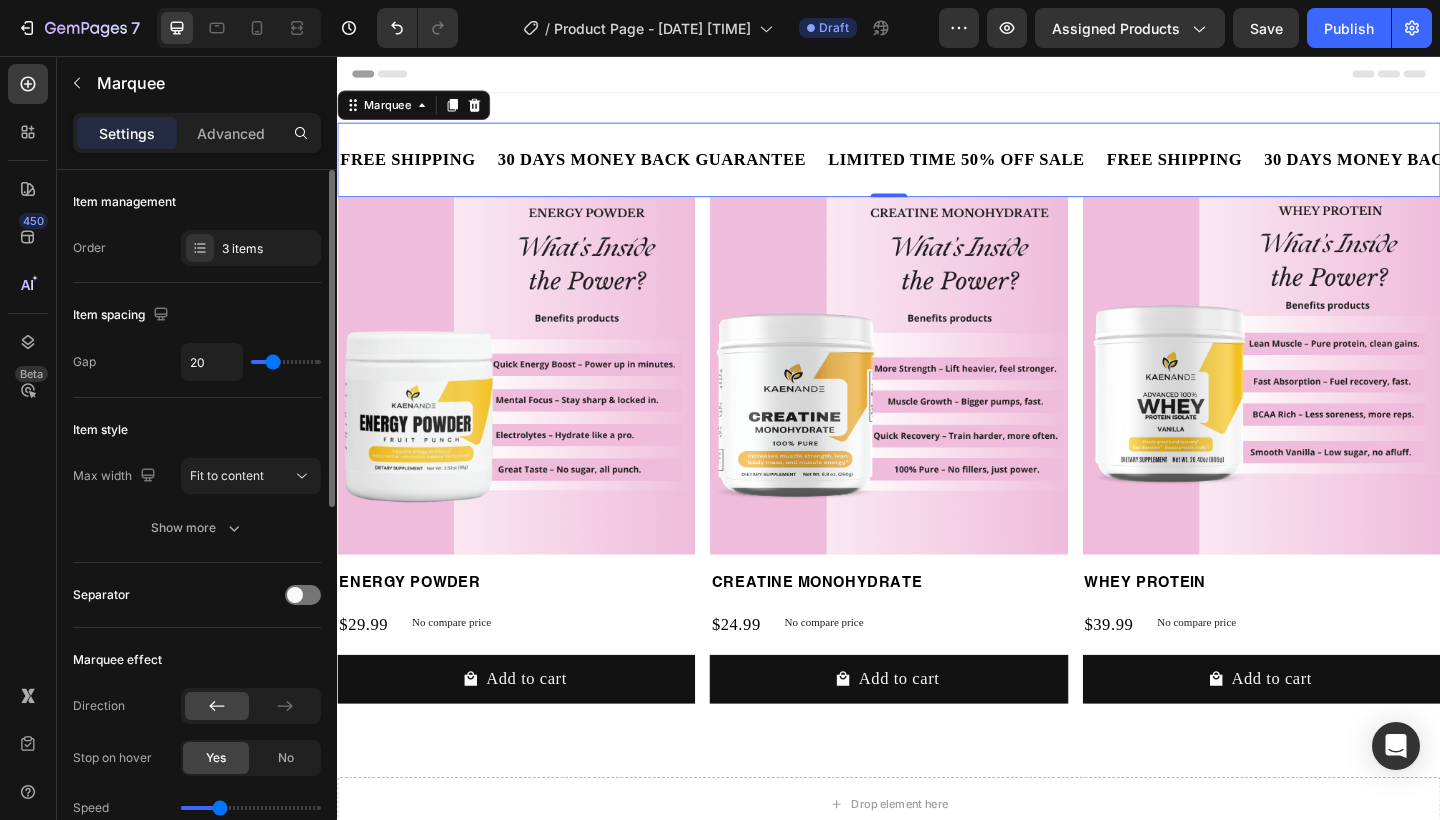 drag, startPoint x: 292, startPoint y: 367, endPoint x: 270, endPoint y: 368, distance: 22.022715 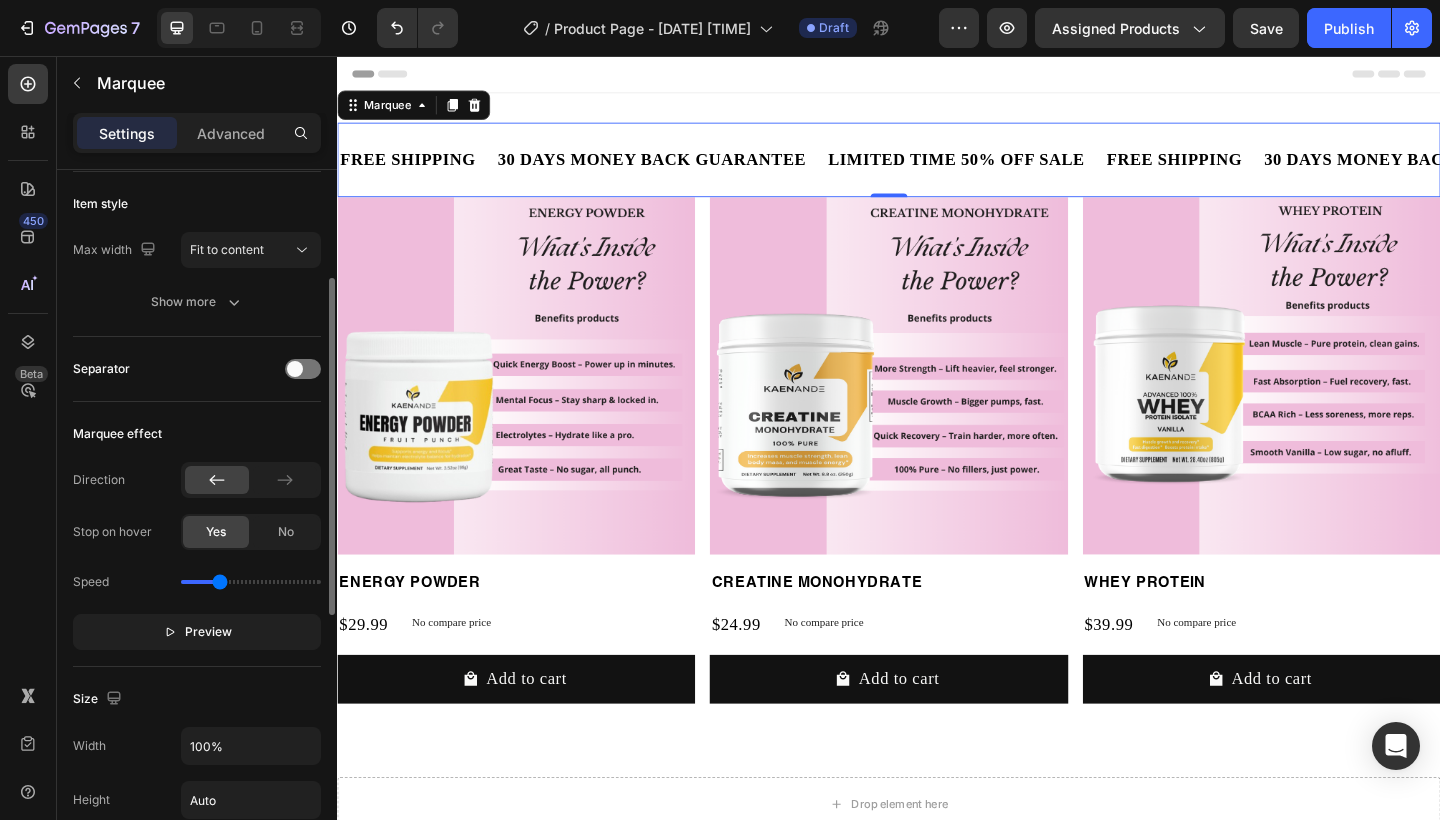 scroll, scrollTop: 227, scrollLeft: 0, axis: vertical 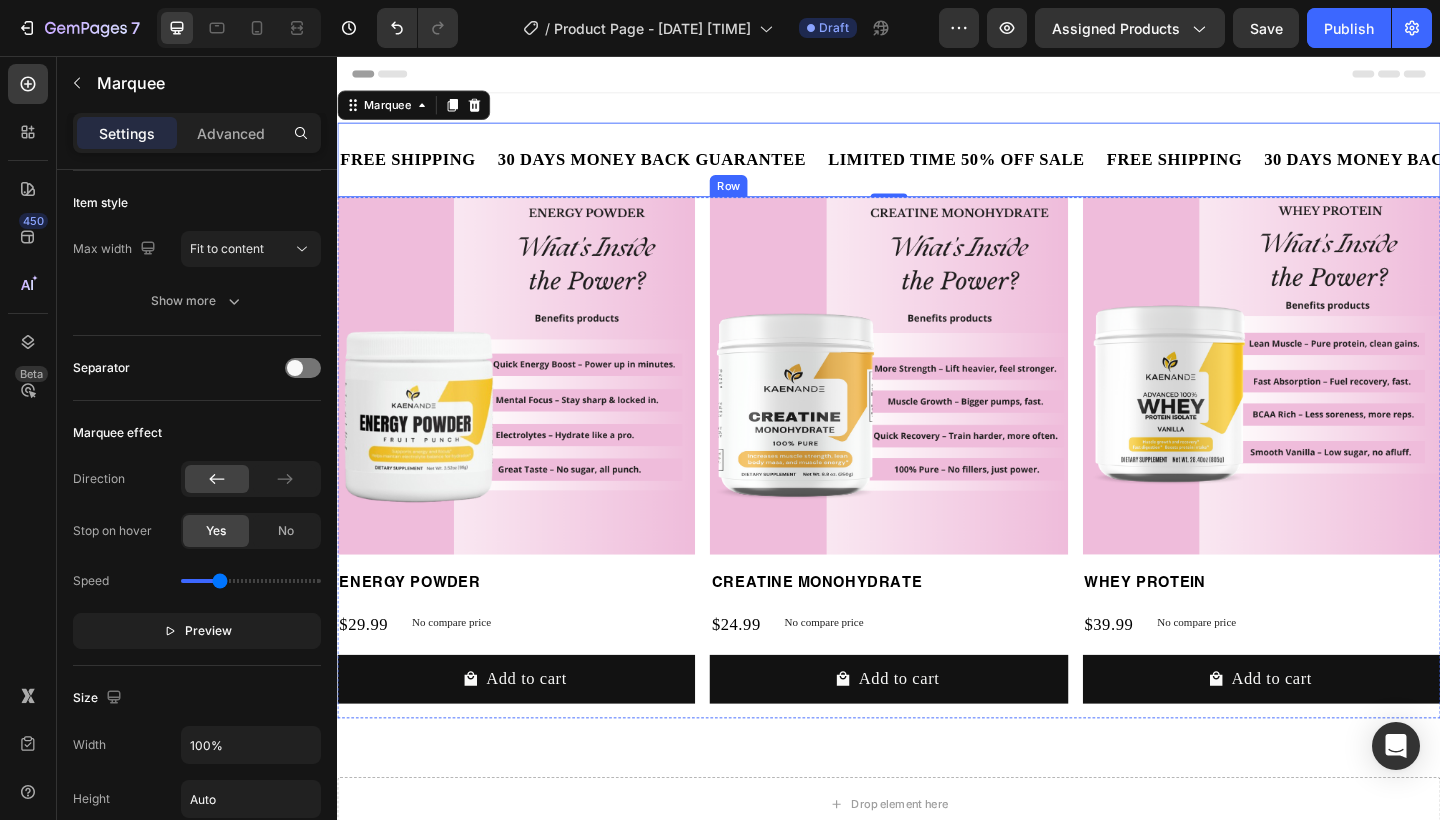 click on "Add to cart Add to Cart" at bounding box center [531, 742] 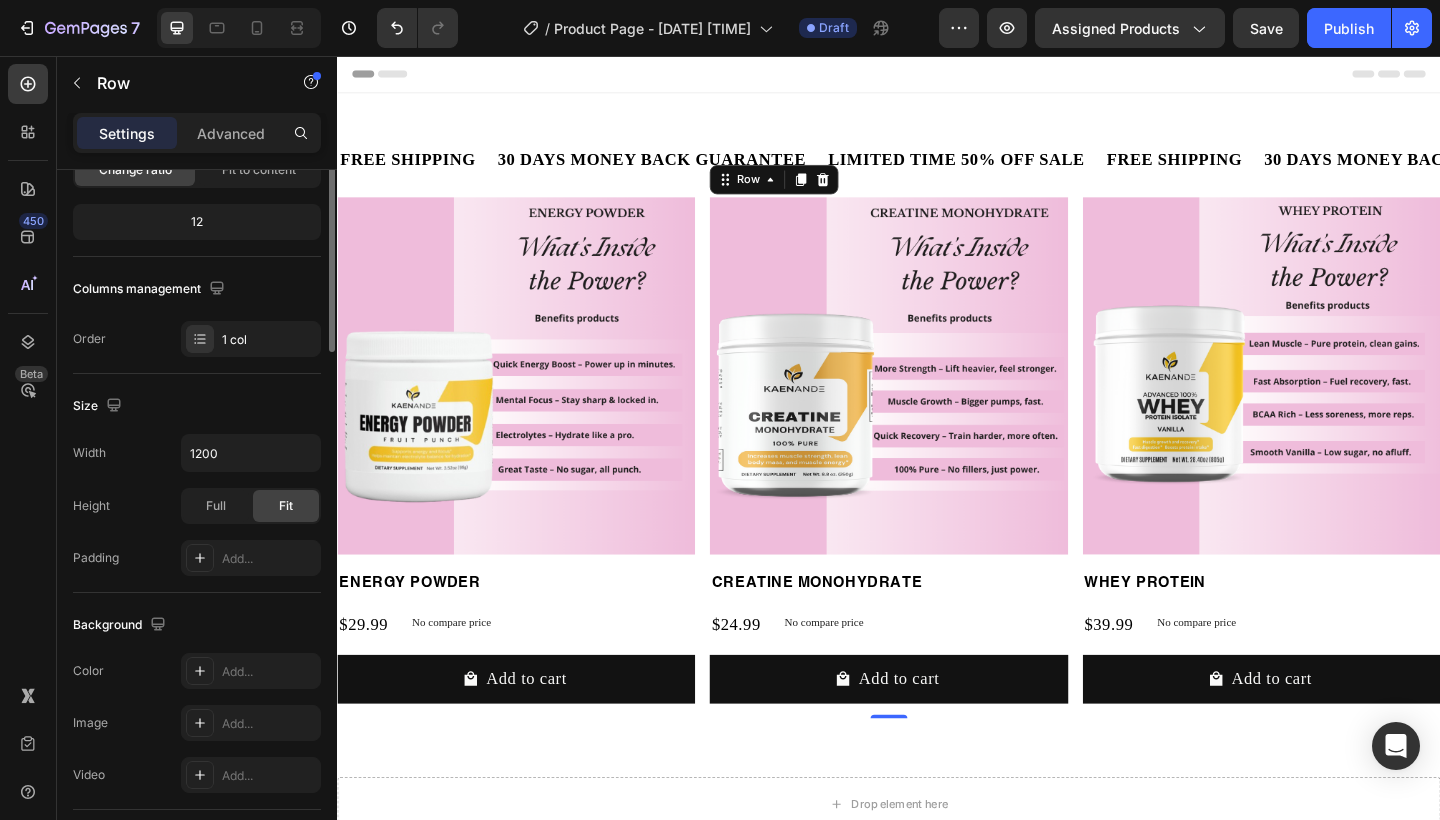 scroll, scrollTop: 0, scrollLeft: 0, axis: both 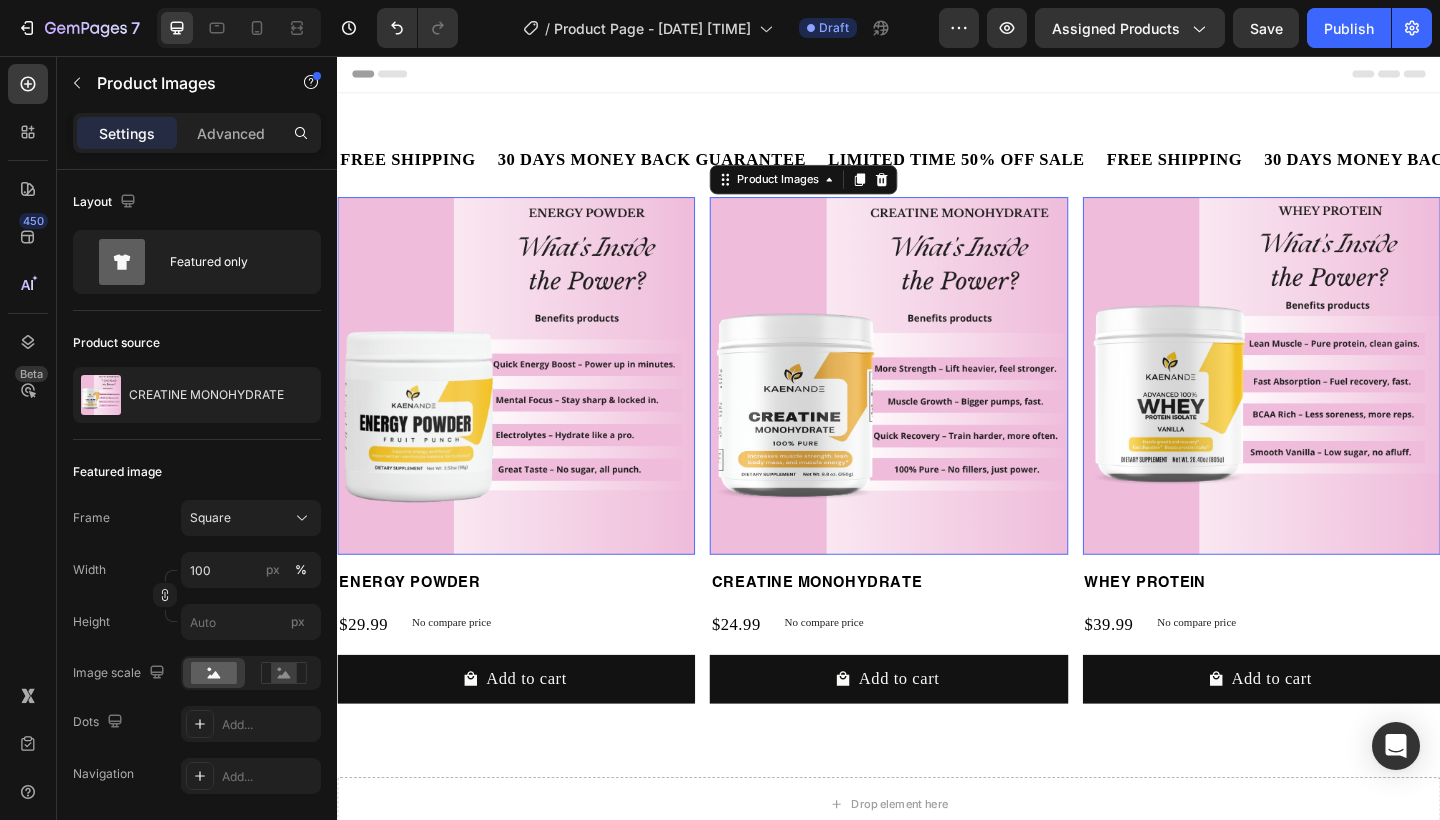 click at bounding box center [936, 404] 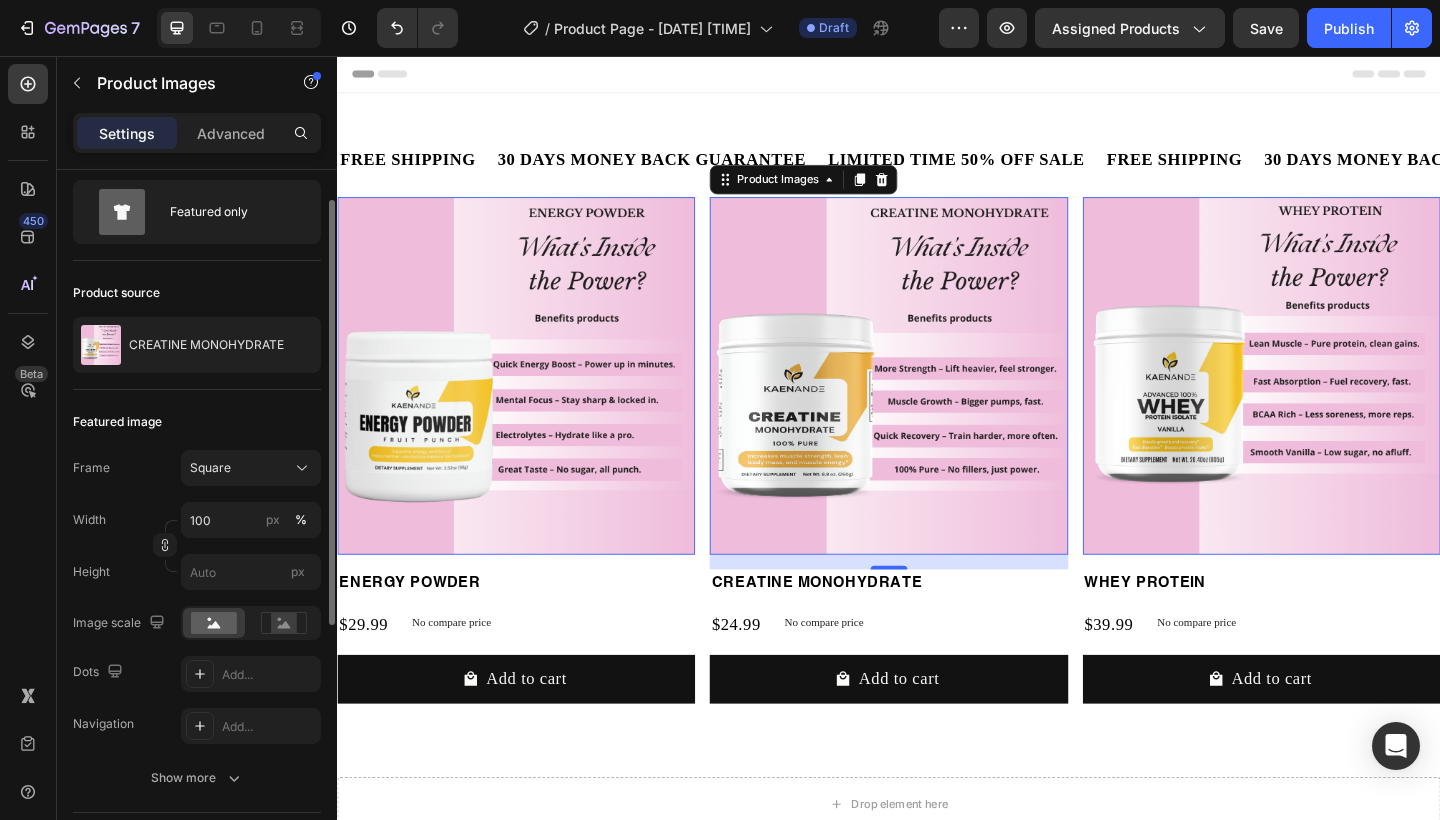 scroll, scrollTop: 51, scrollLeft: 0, axis: vertical 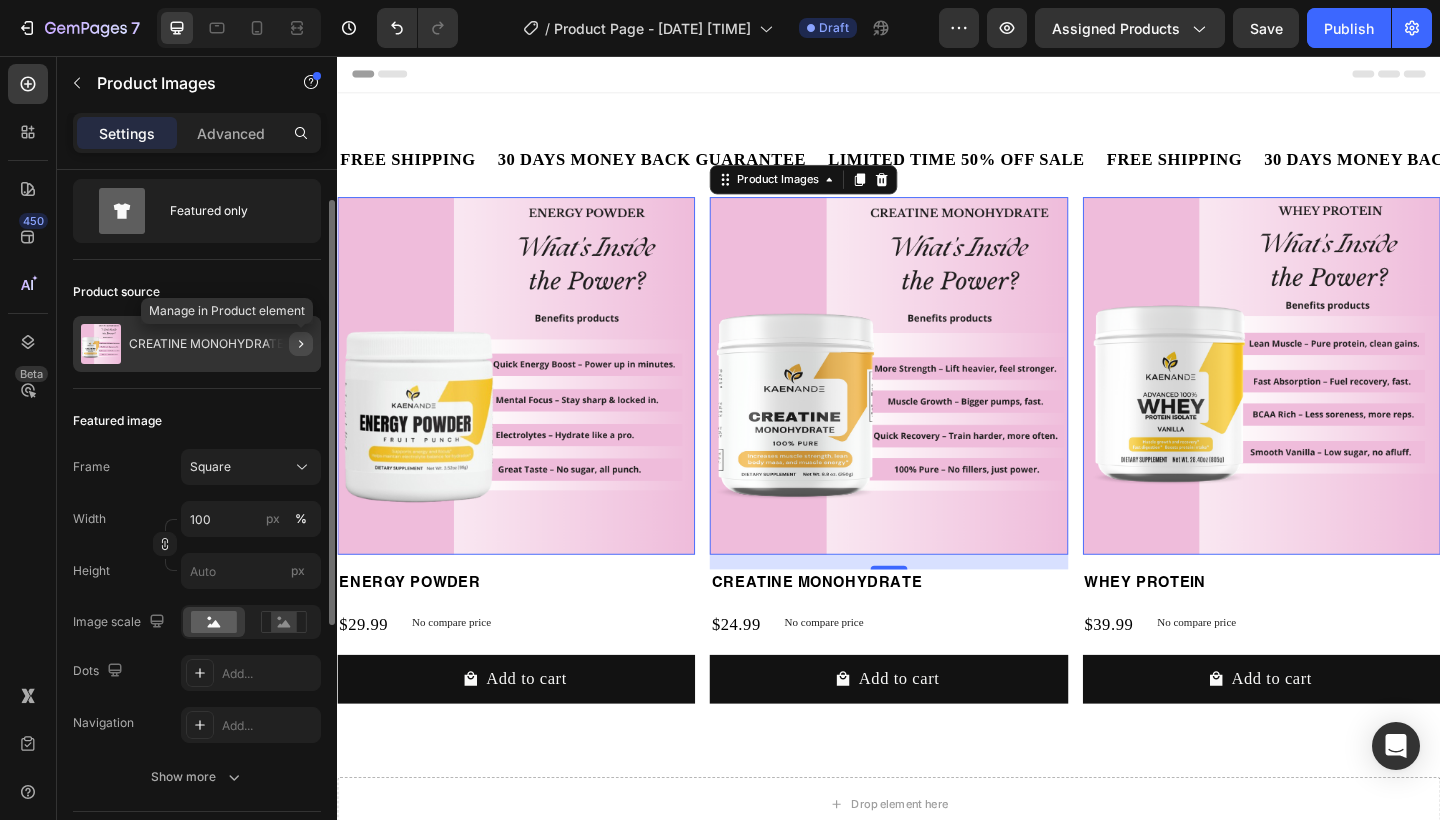 click 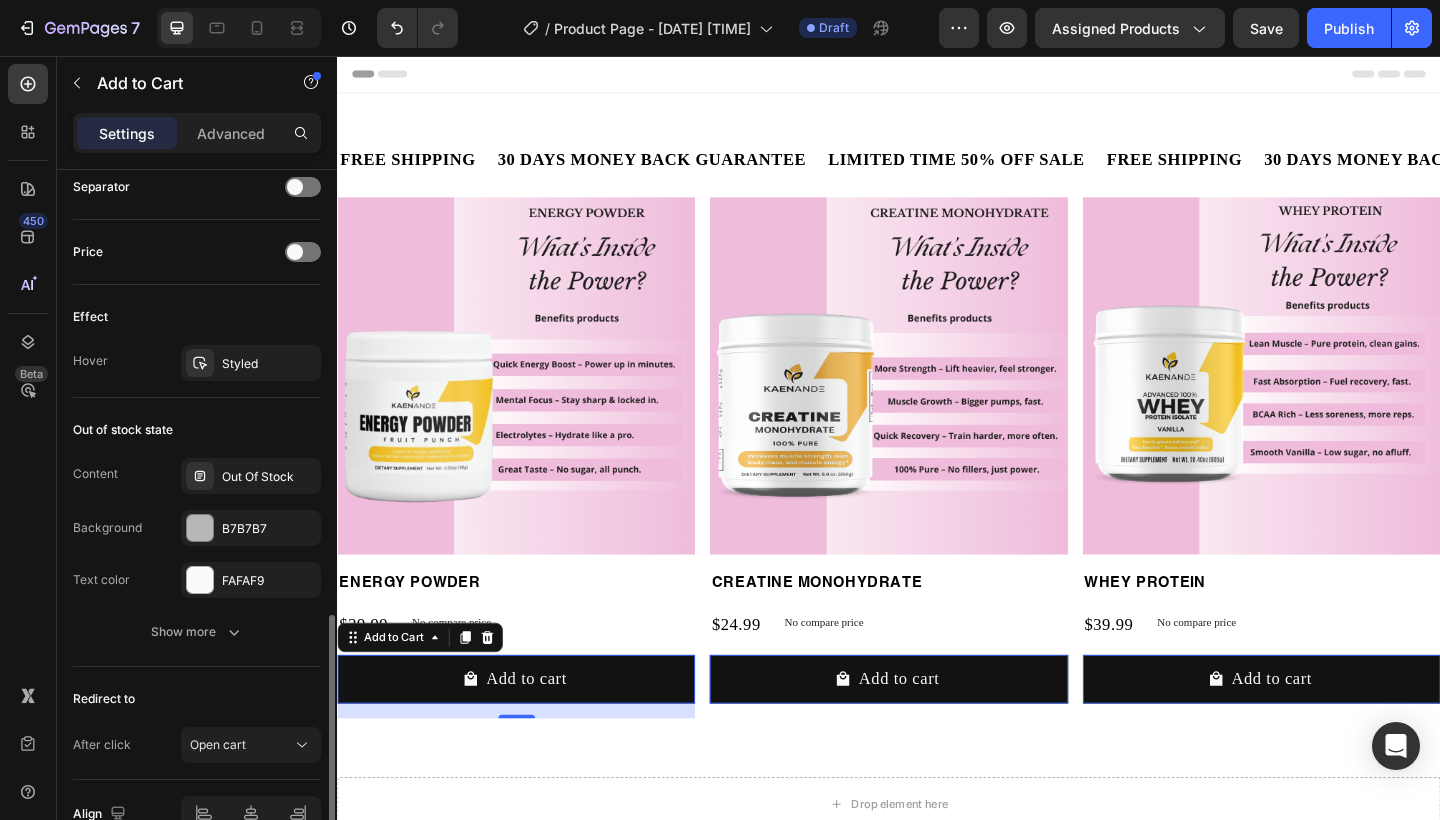 scroll, scrollTop: 1427, scrollLeft: 0, axis: vertical 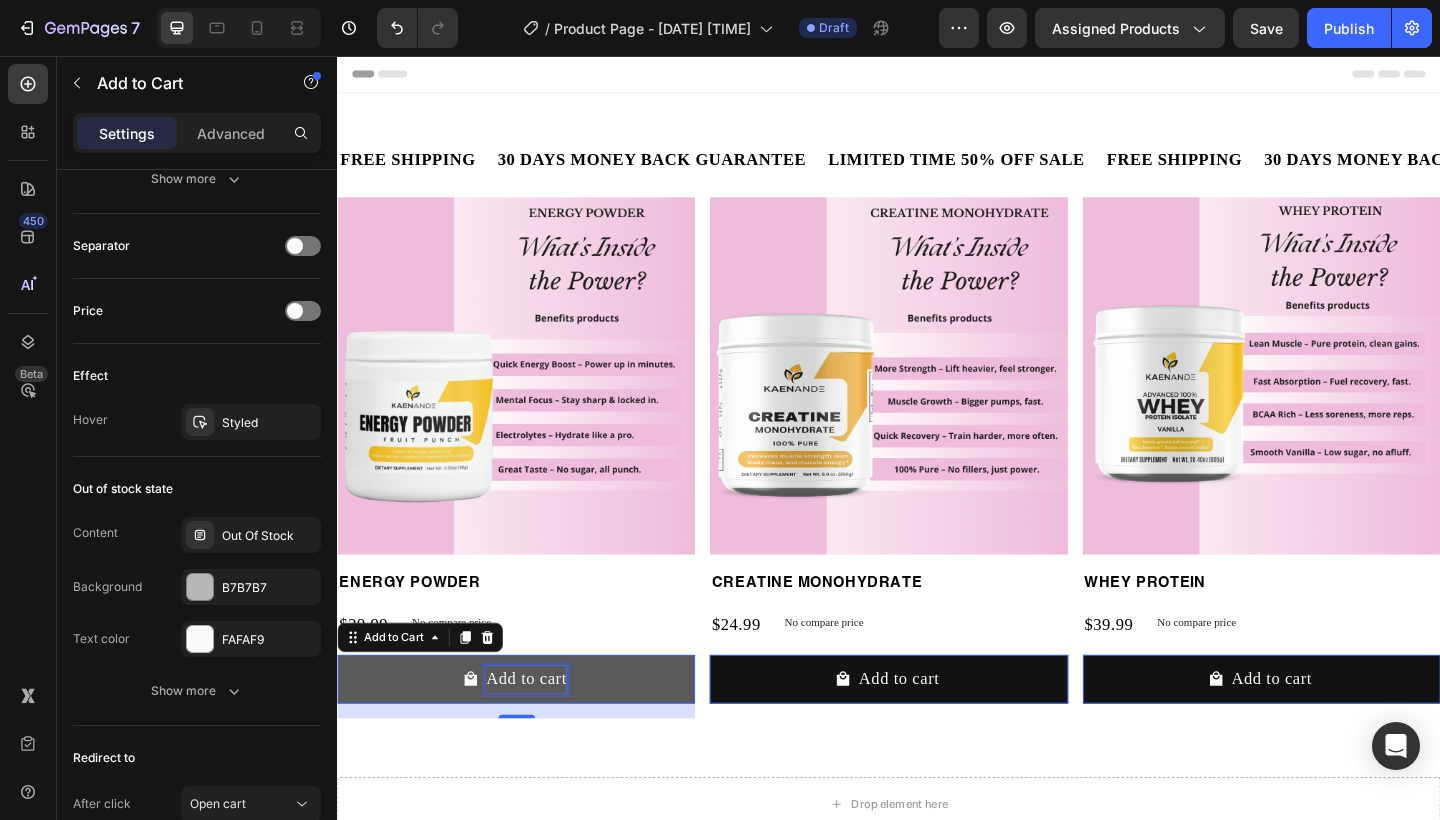 click on "Add to cart" at bounding box center (543, 734) 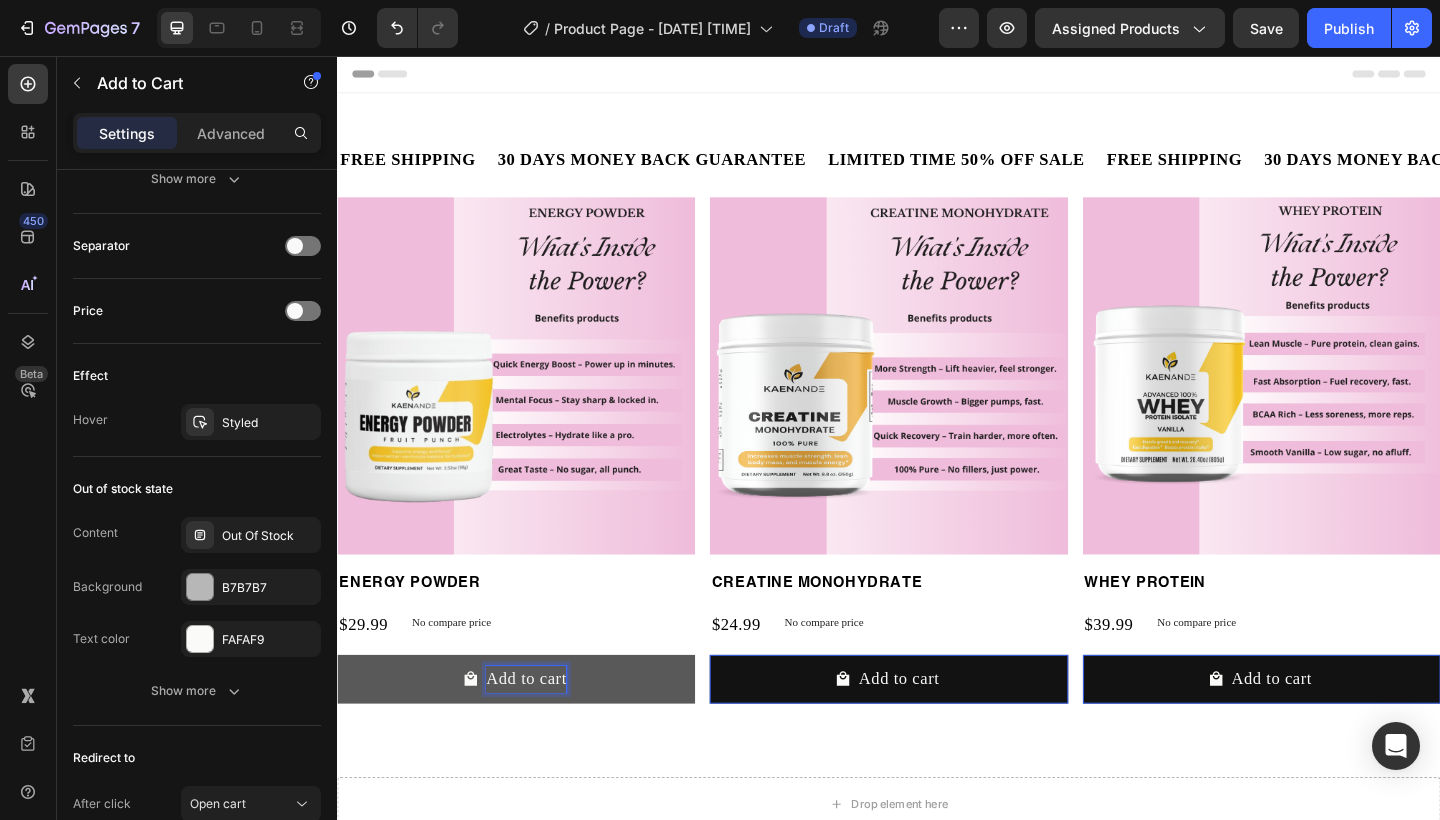 click on "Add to cart" at bounding box center [531, 734] 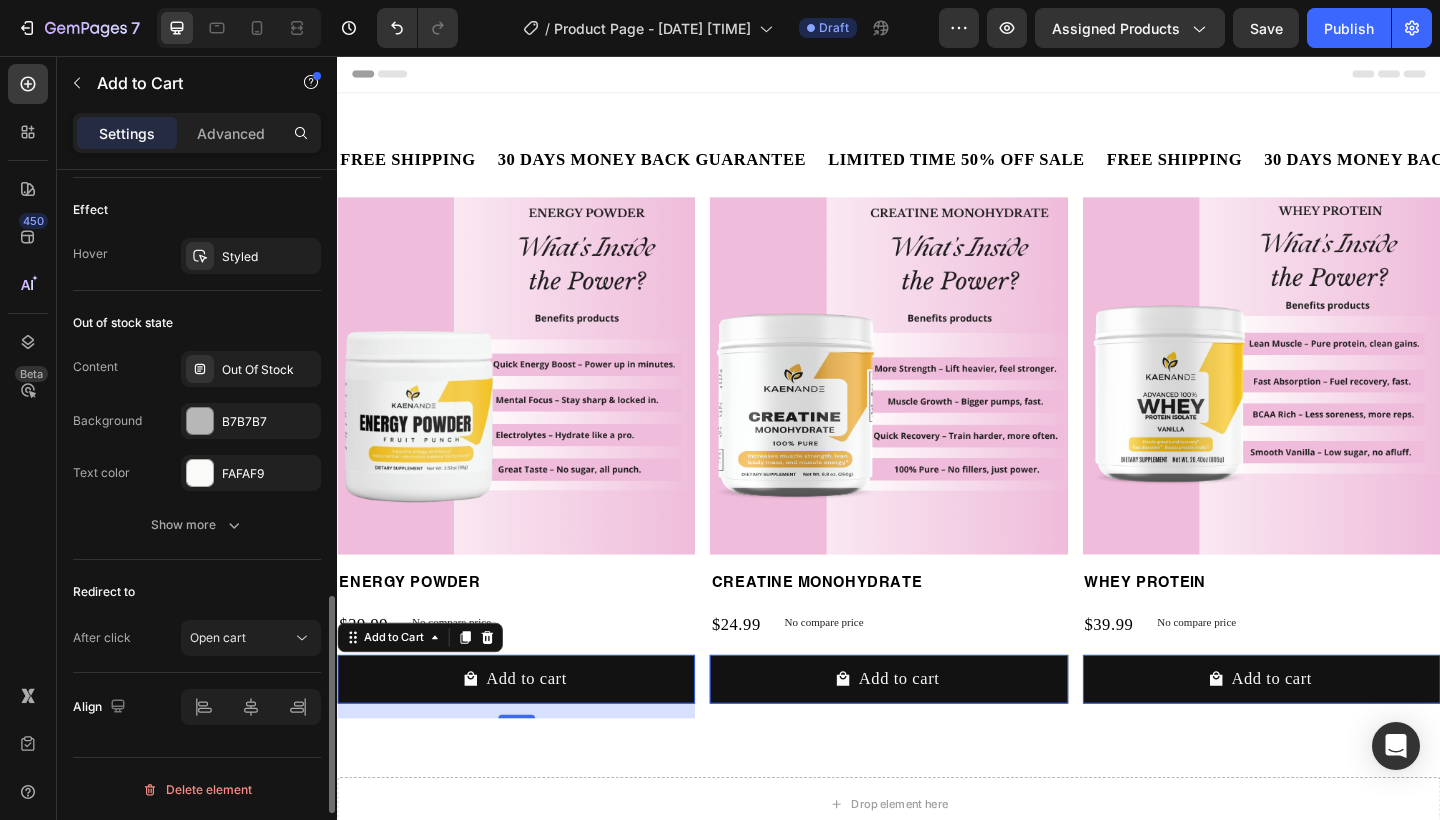 scroll, scrollTop: 1594, scrollLeft: 0, axis: vertical 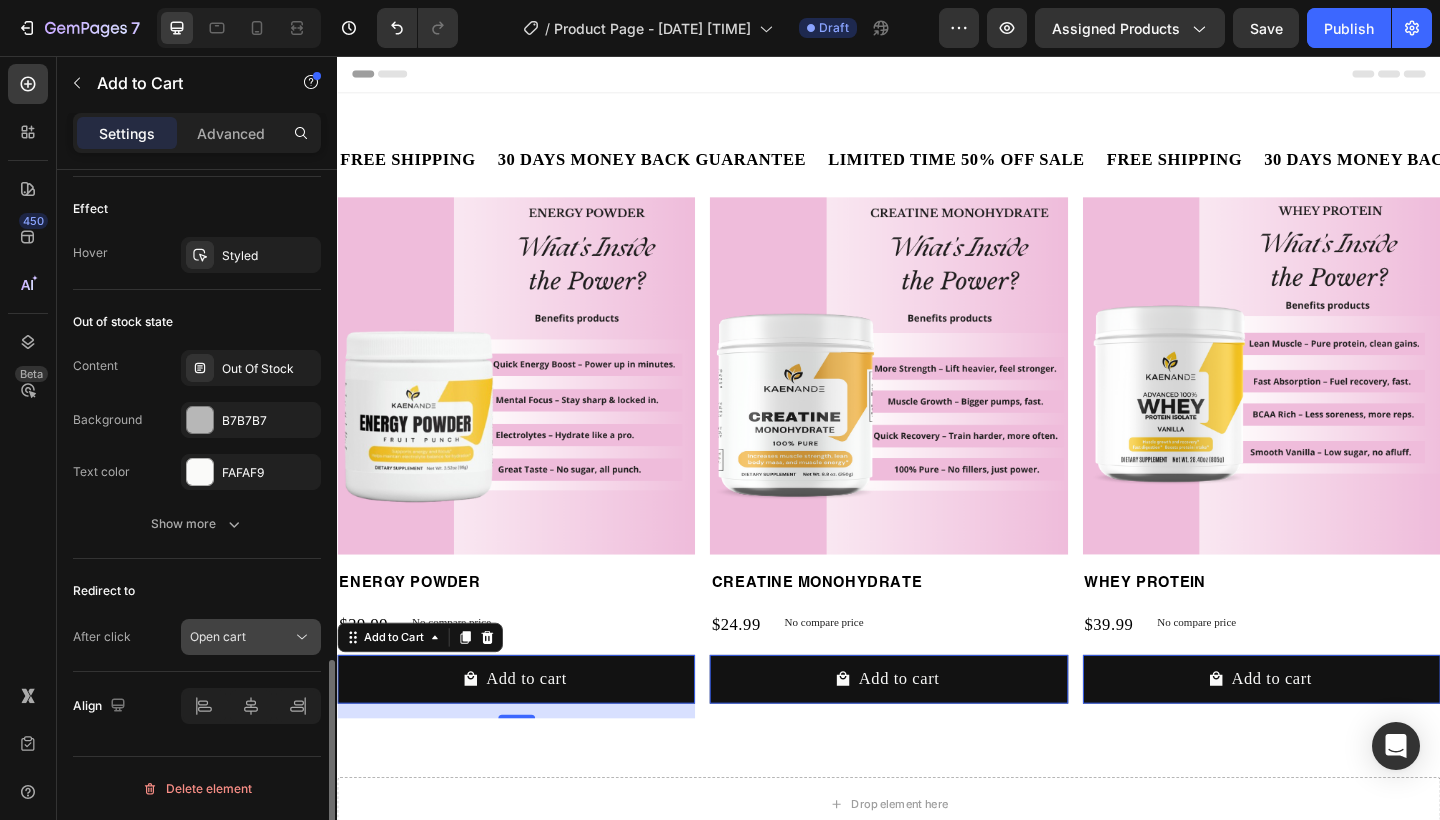click 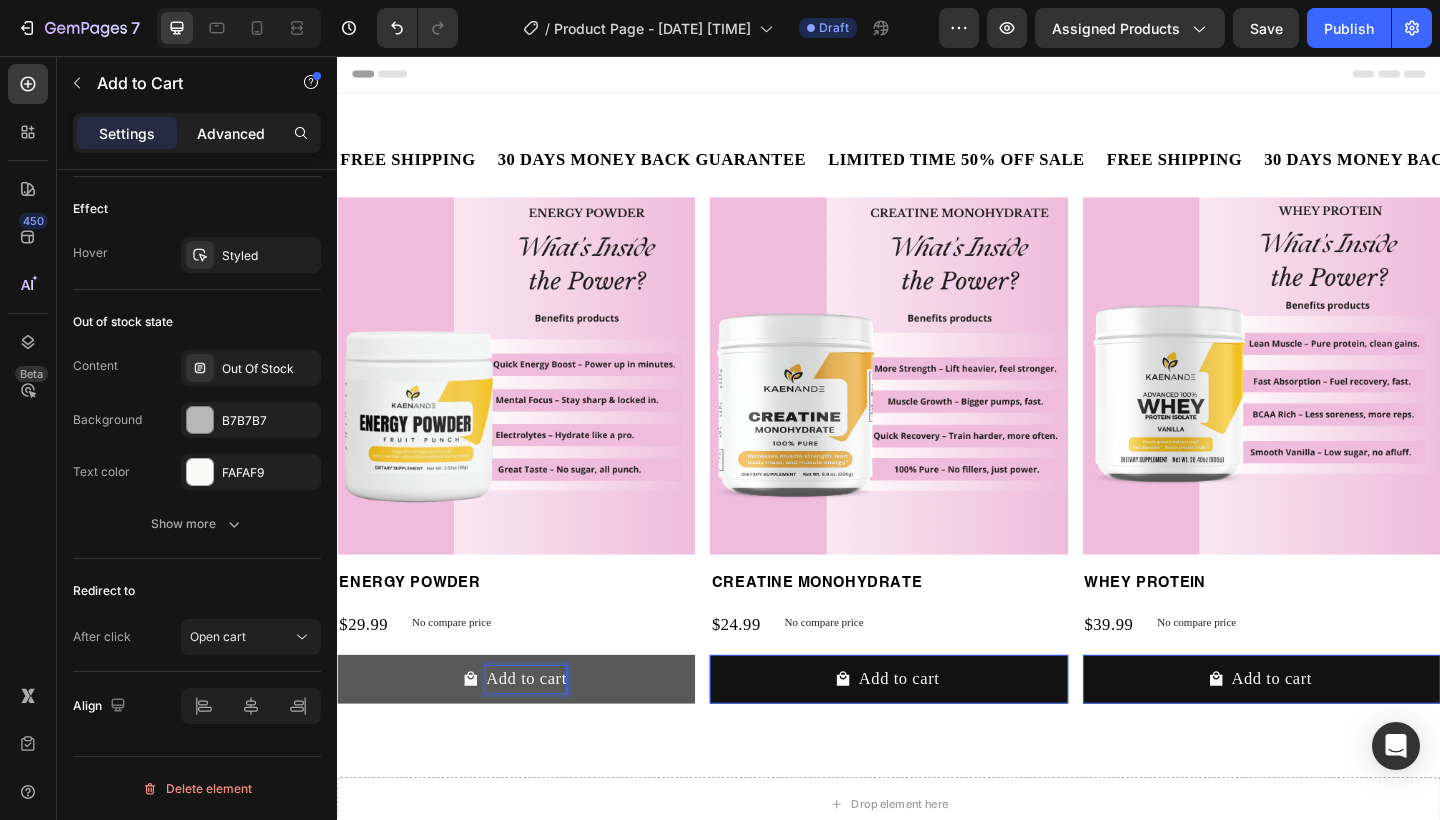 click on "Advanced" 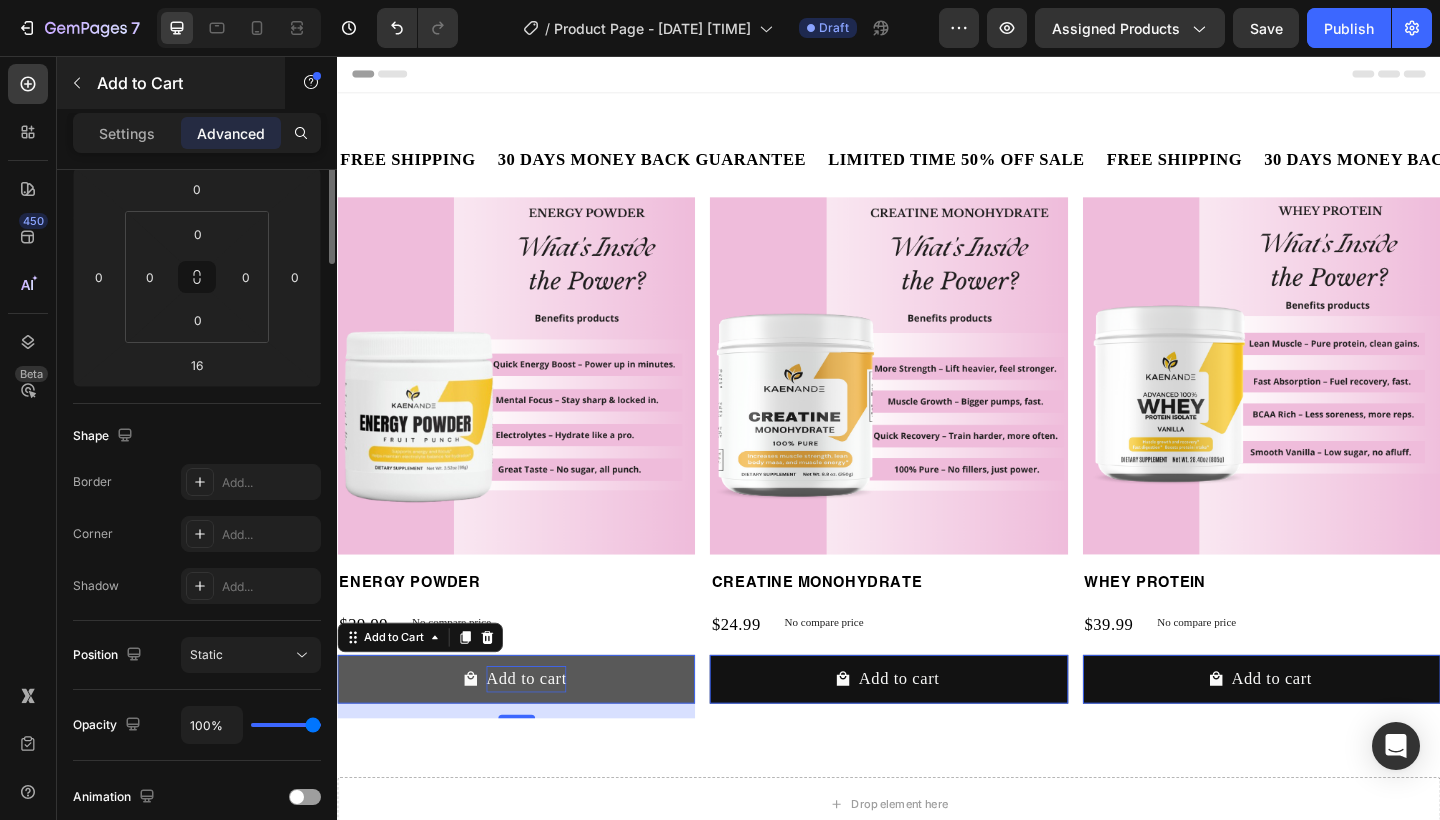scroll, scrollTop: 0, scrollLeft: 0, axis: both 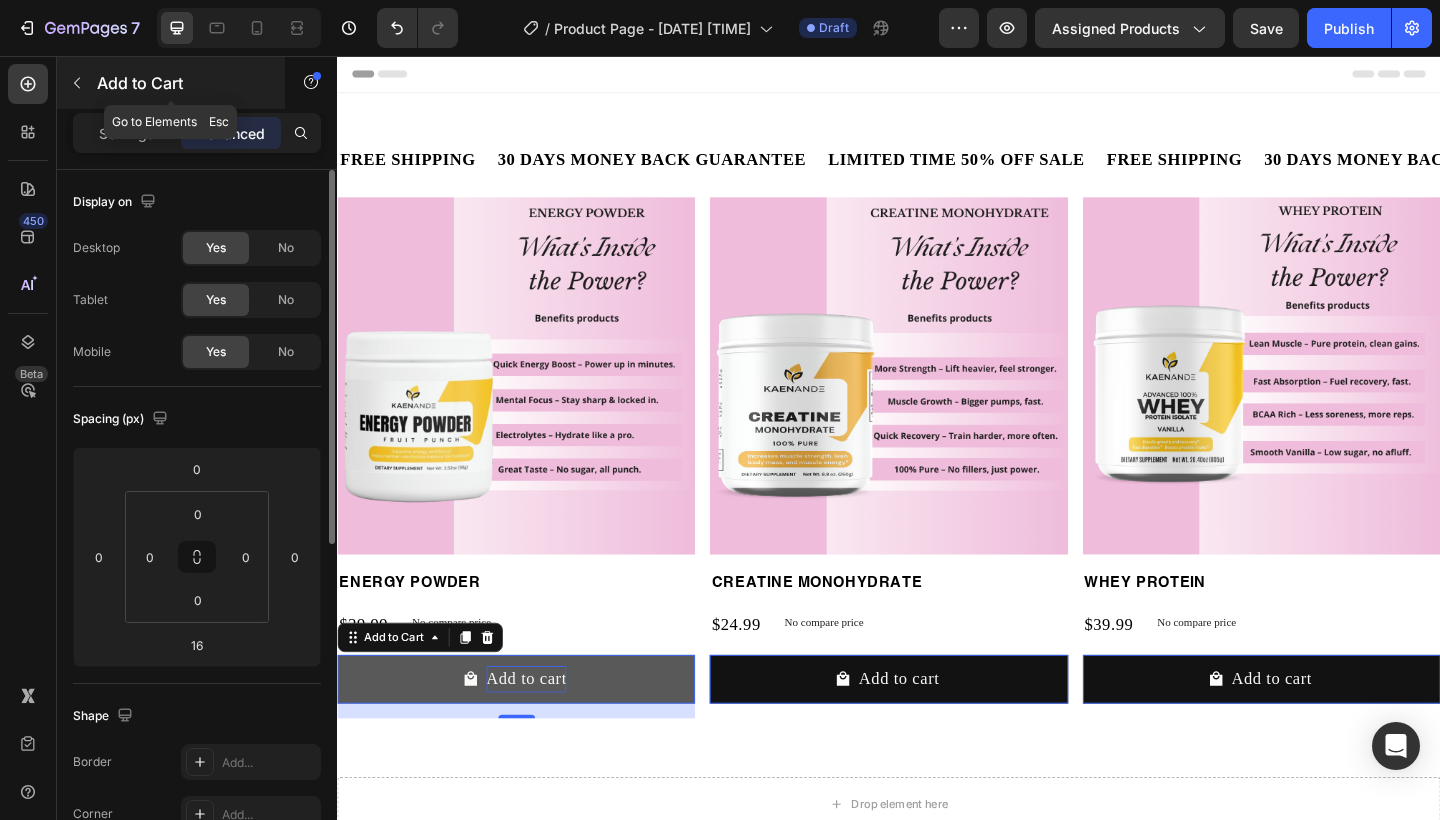 click 